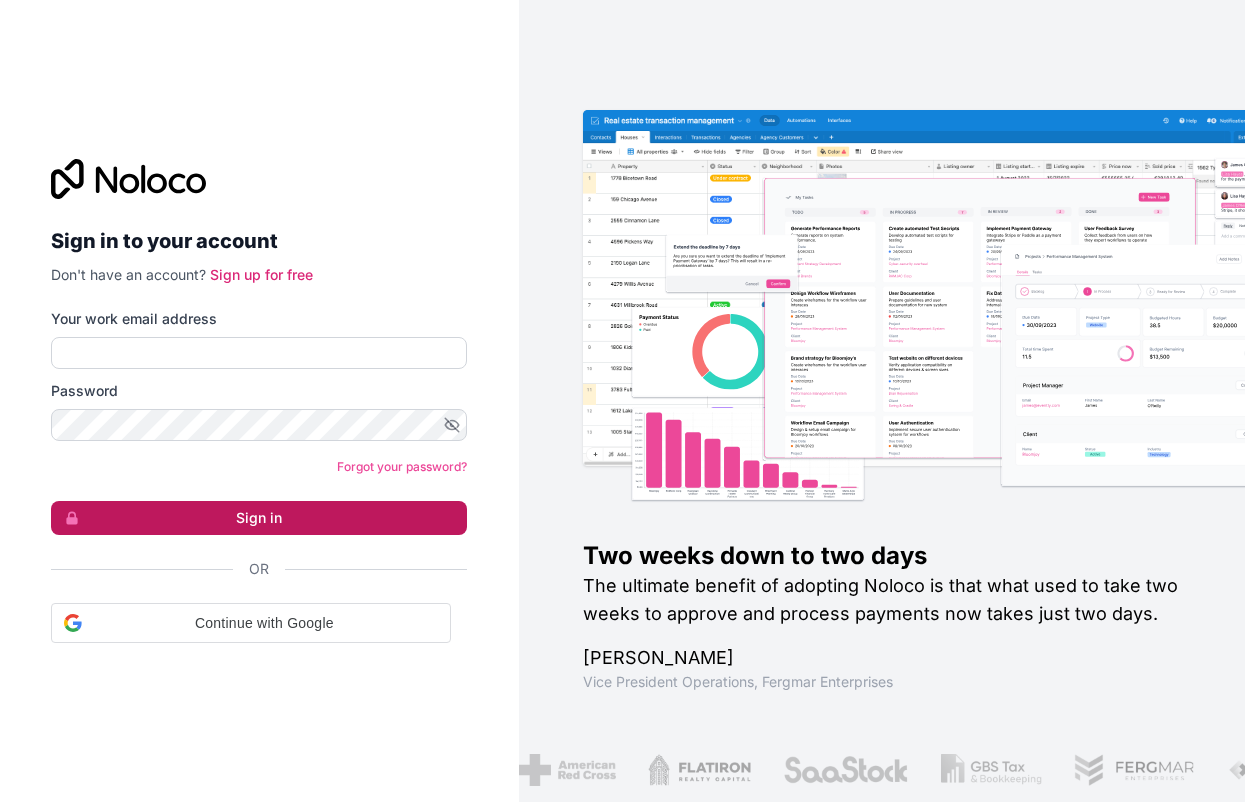 scroll, scrollTop: 0, scrollLeft: 0, axis: both 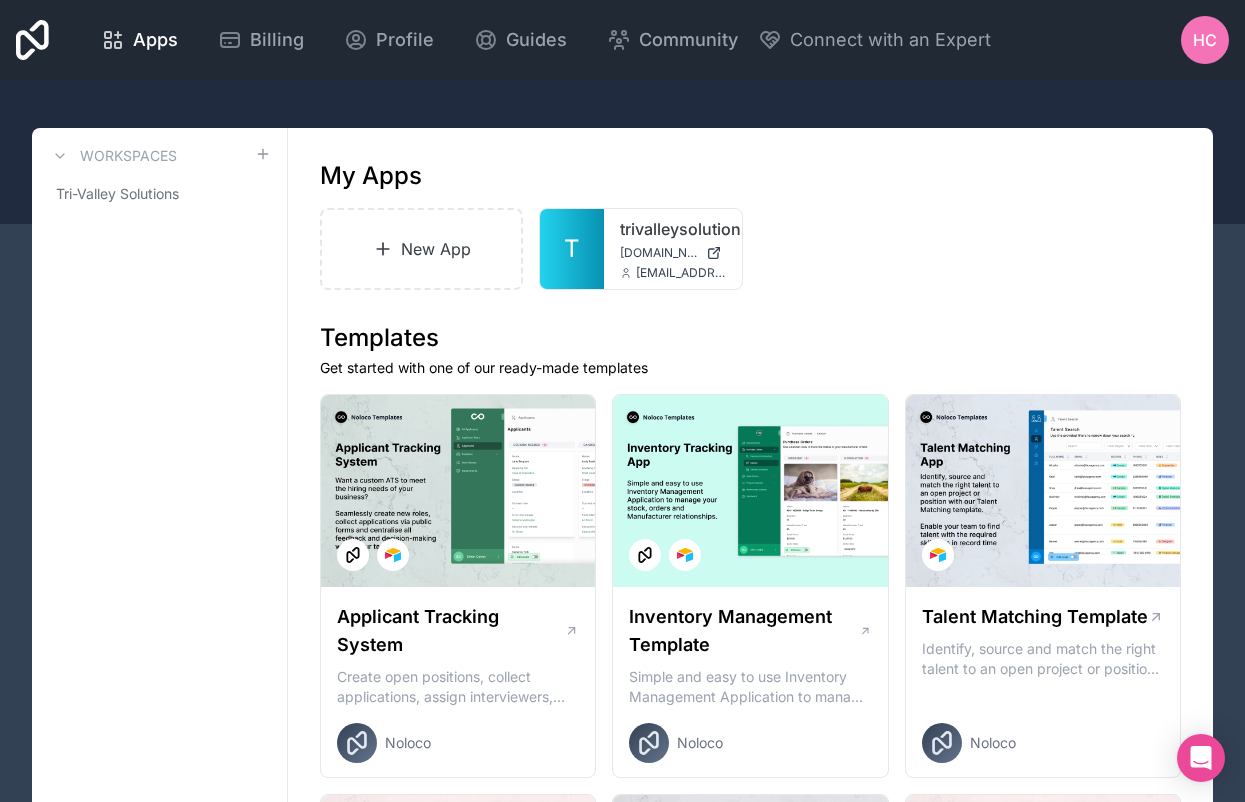 click on "HC" at bounding box center (1205, 40) 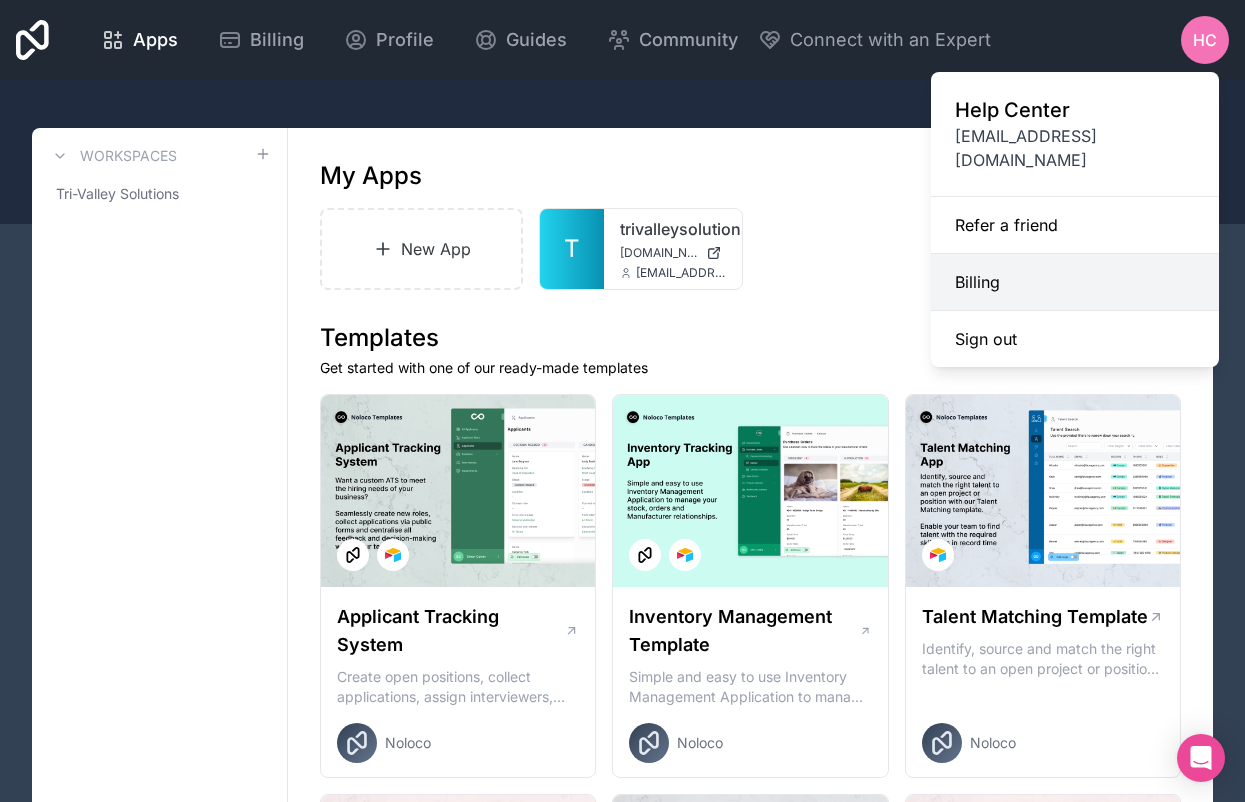 click on "Billing" at bounding box center [1075, 282] 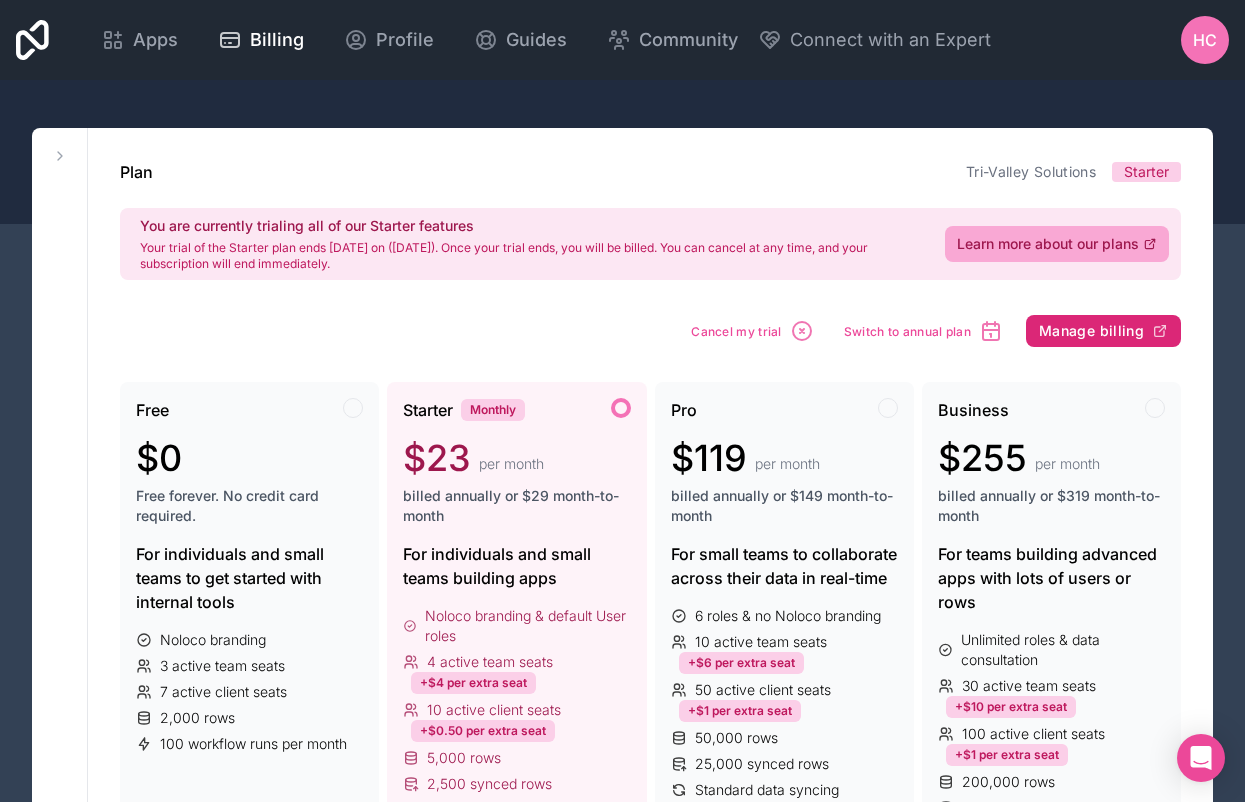 click on "Manage billing" at bounding box center [1091, 331] 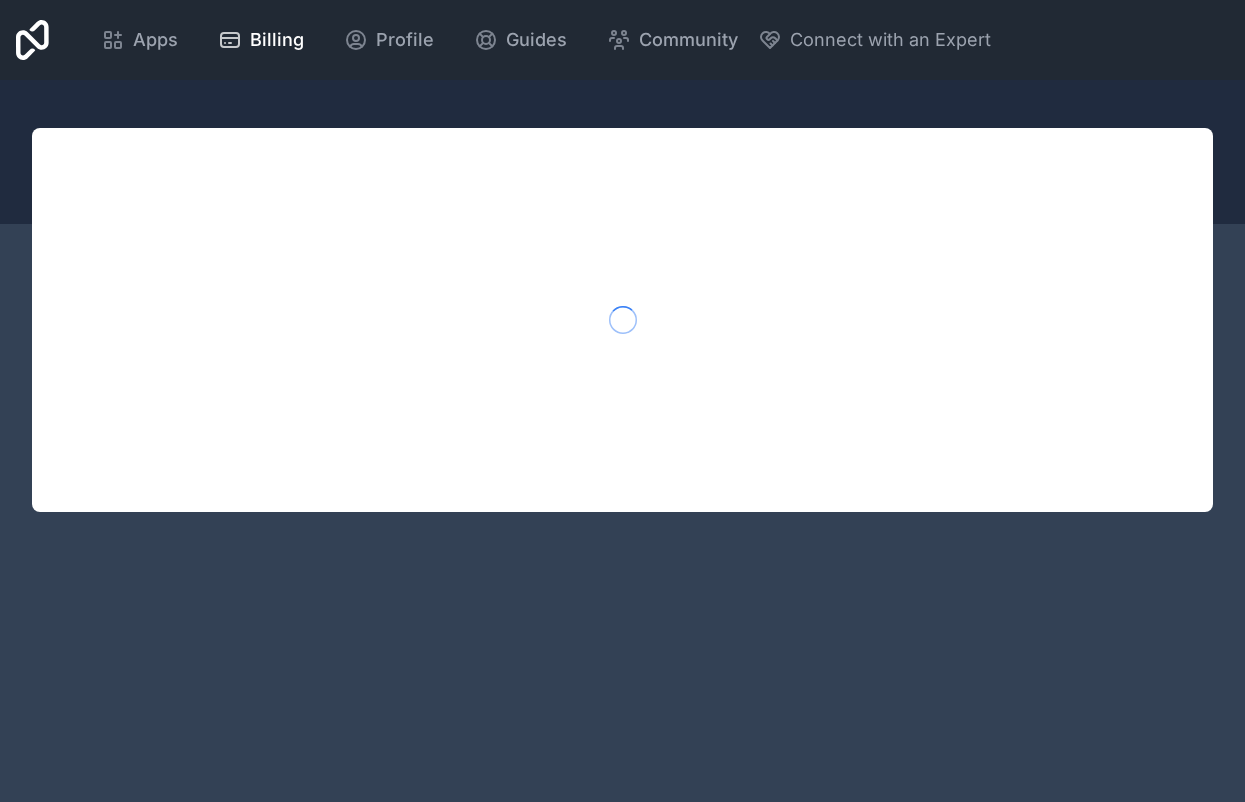 scroll, scrollTop: 0, scrollLeft: 0, axis: both 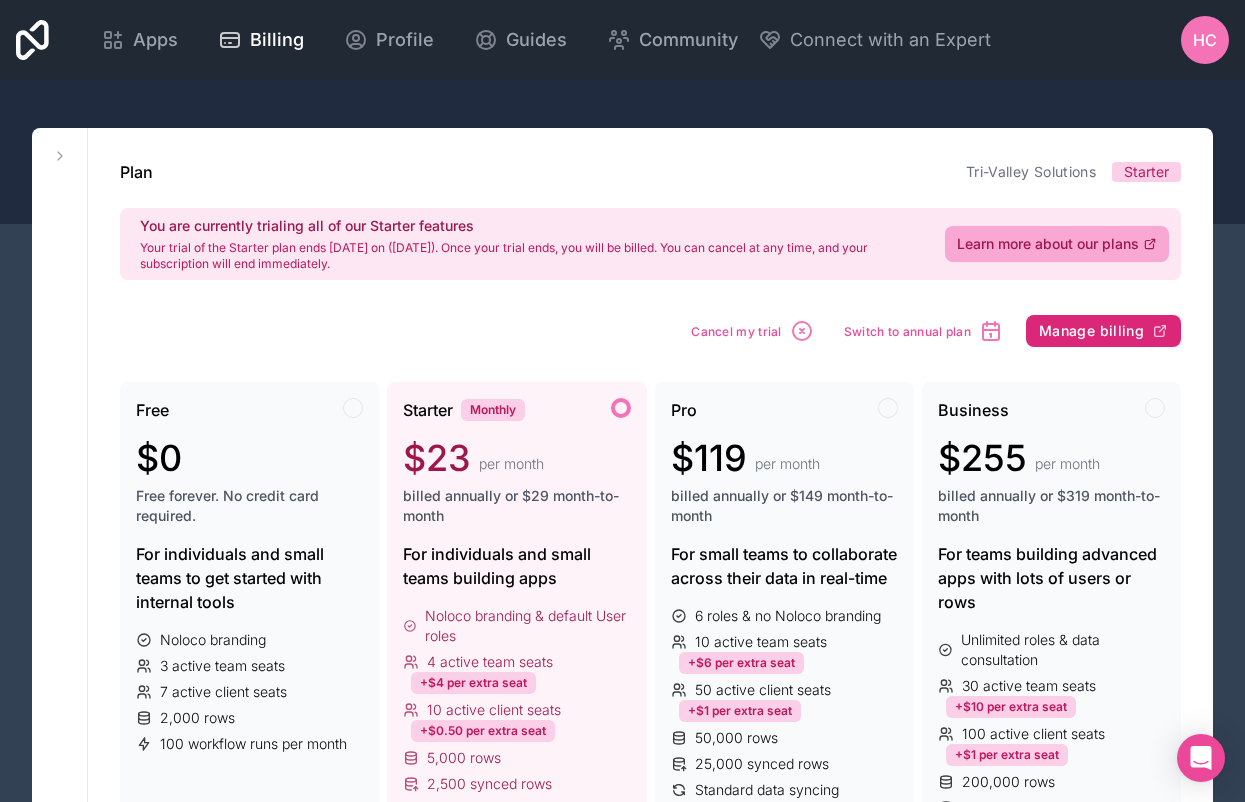 click on "Manage billing" at bounding box center (1091, 331) 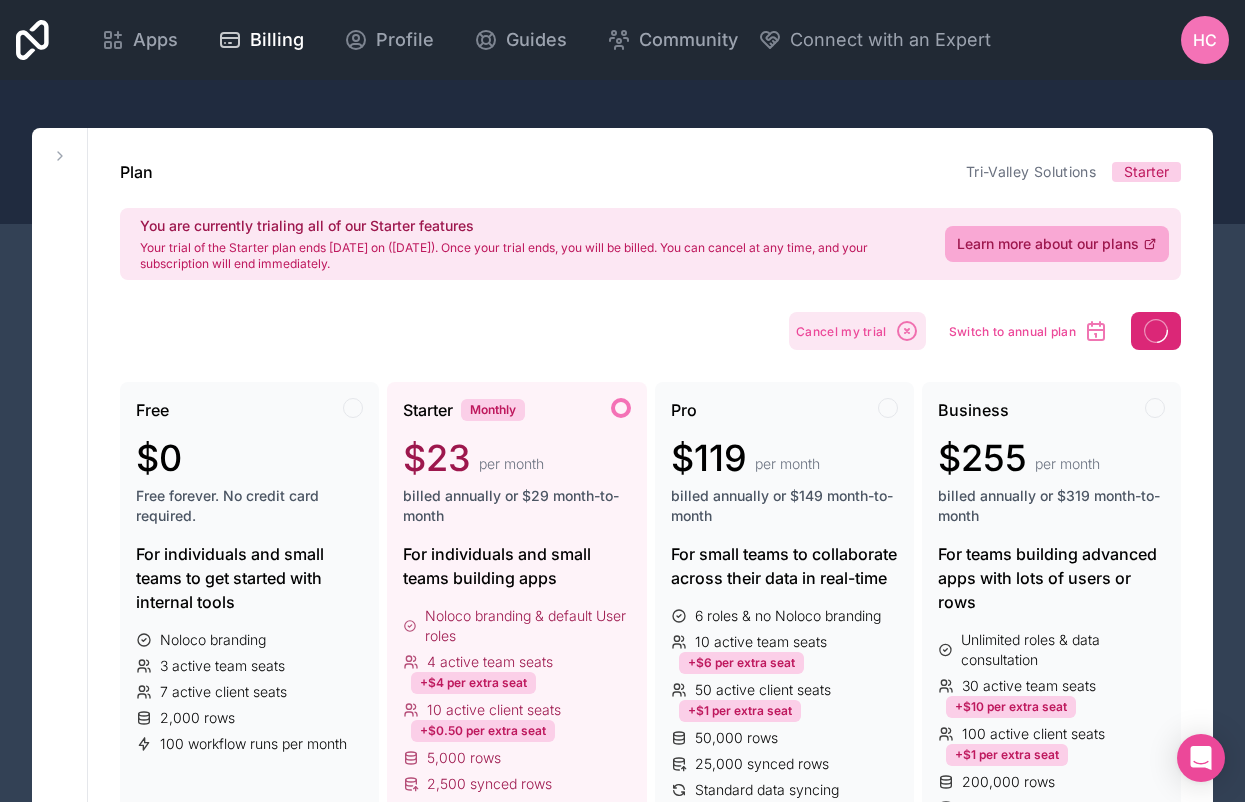 click on "Cancel my trial" at bounding box center (841, 331) 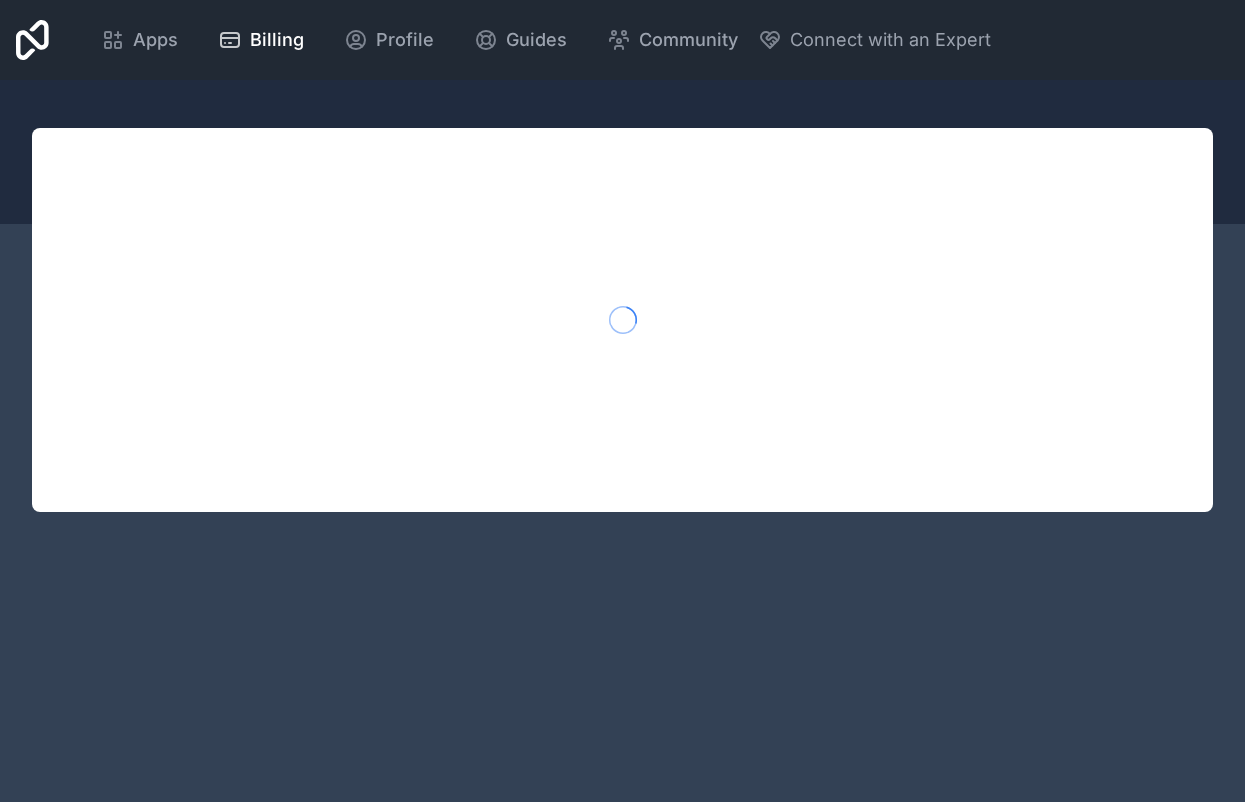 scroll, scrollTop: 0, scrollLeft: 0, axis: both 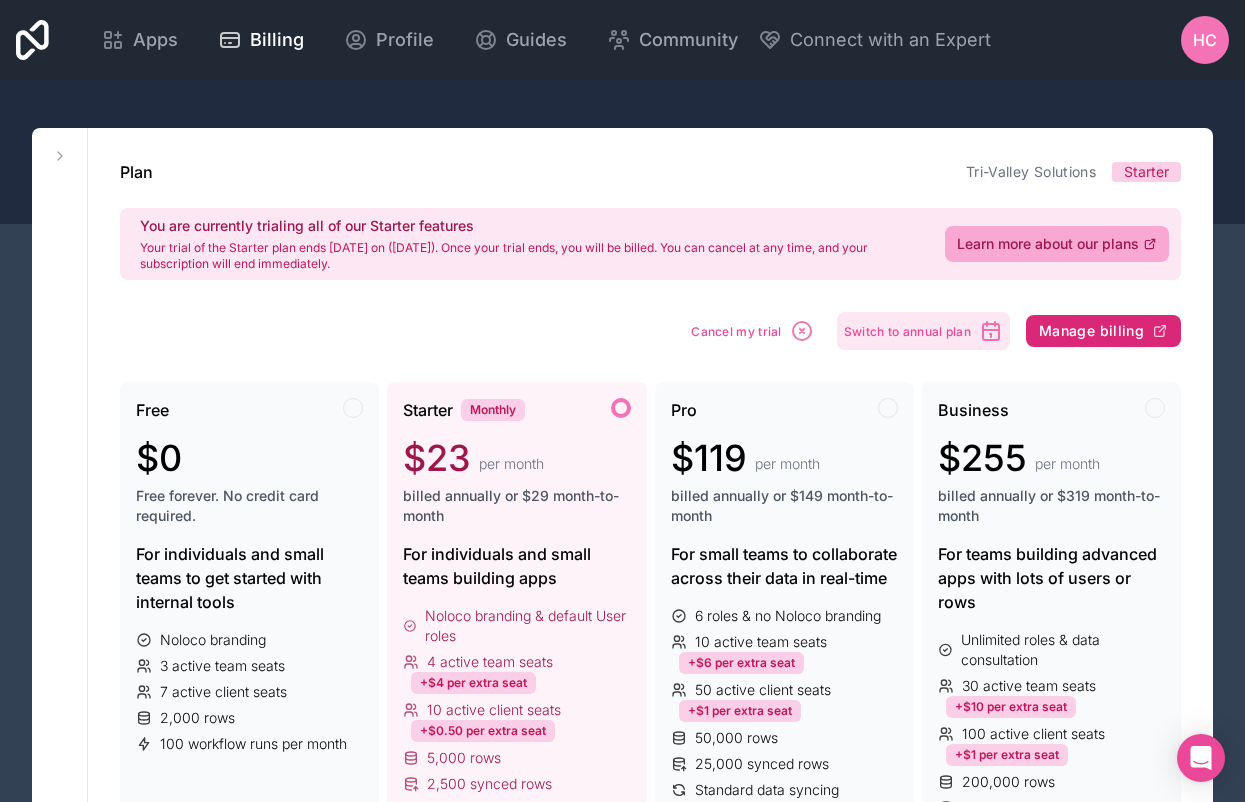 drag, startPoint x: 1074, startPoint y: 338, endPoint x: 865, endPoint y: 333, distance: 209.0598 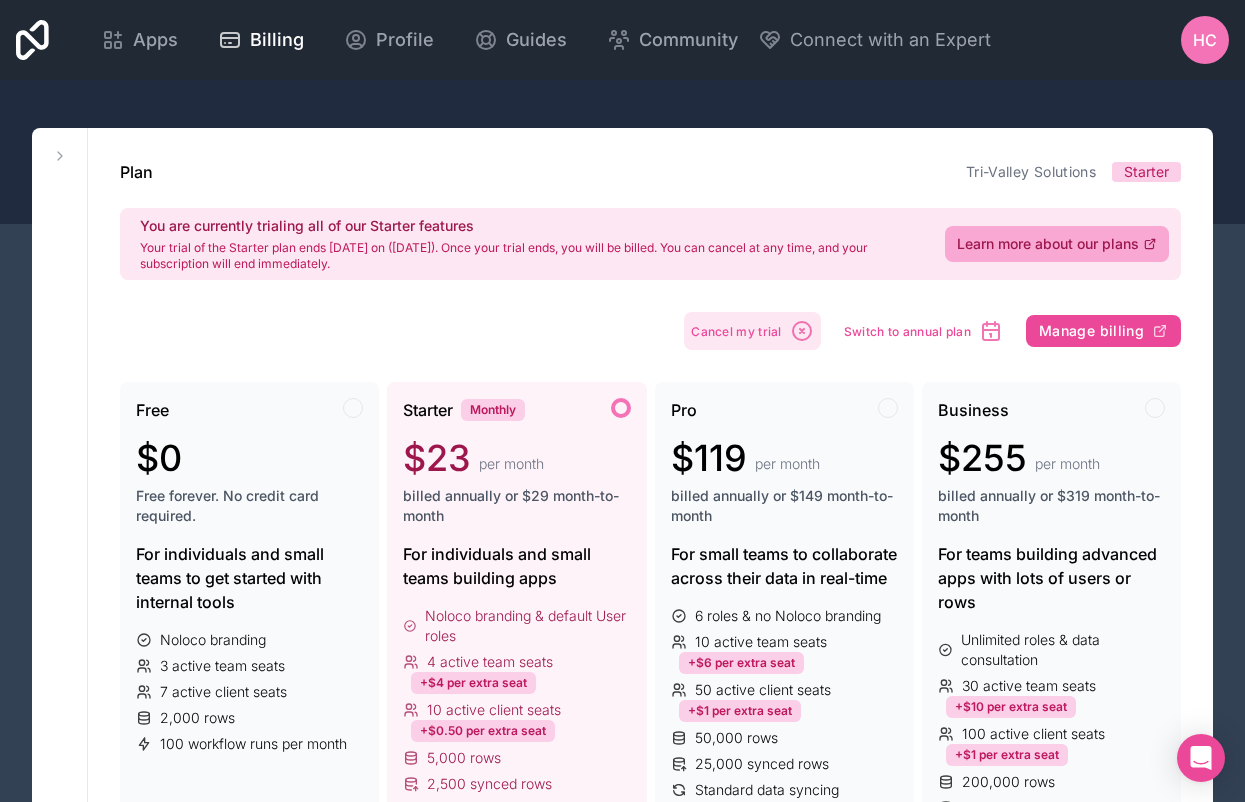 click on "Cancel my trial" at bounding box center [752, 331] 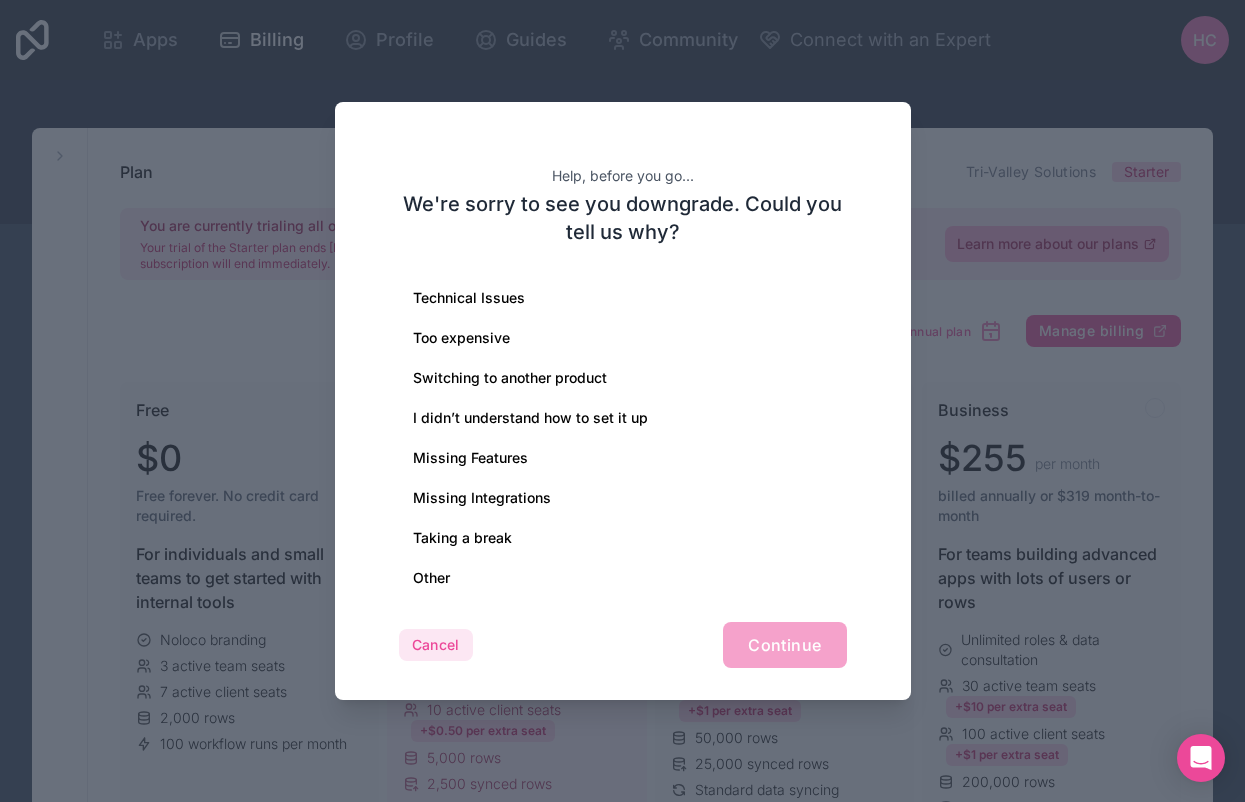 click on "Cancel" at bounding box center (436, 645) 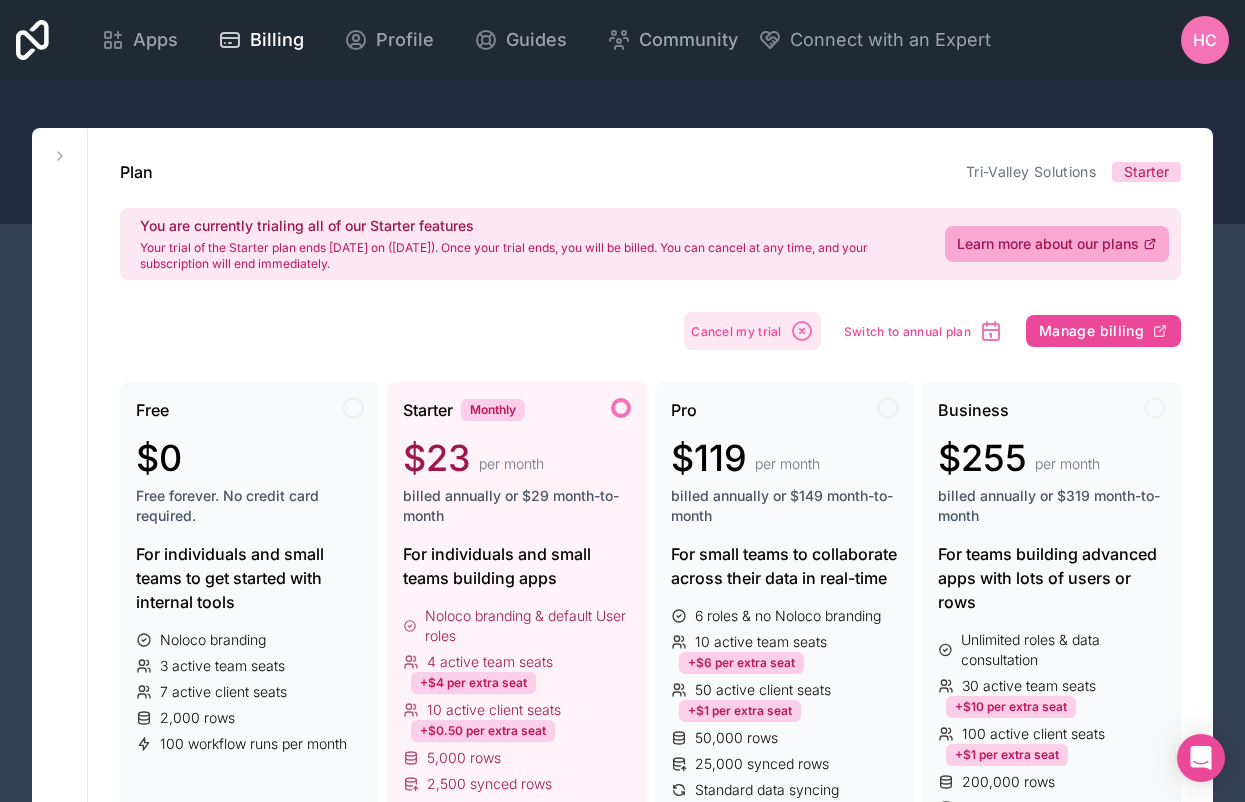 click on "Cancel my trial" at bounding box center [752, 331] 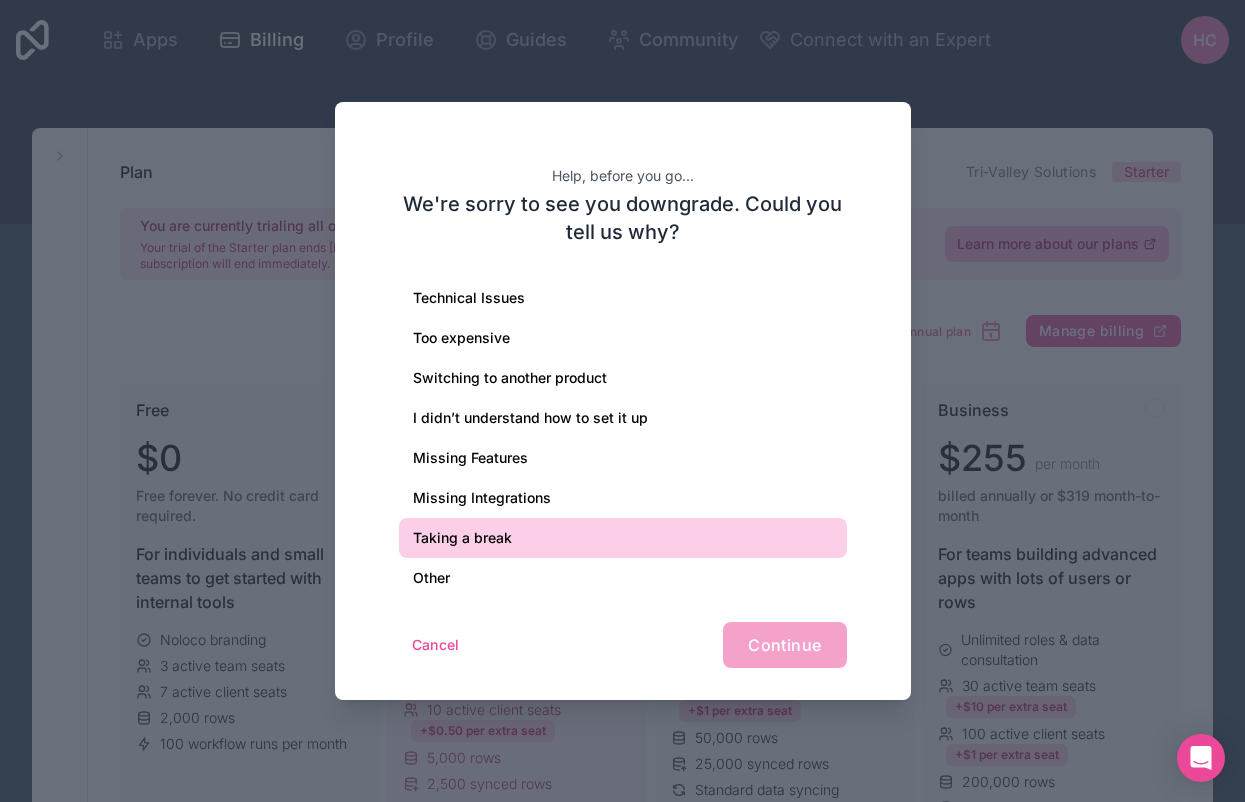 click on "Taking a break" at bounding box center [623, 538] 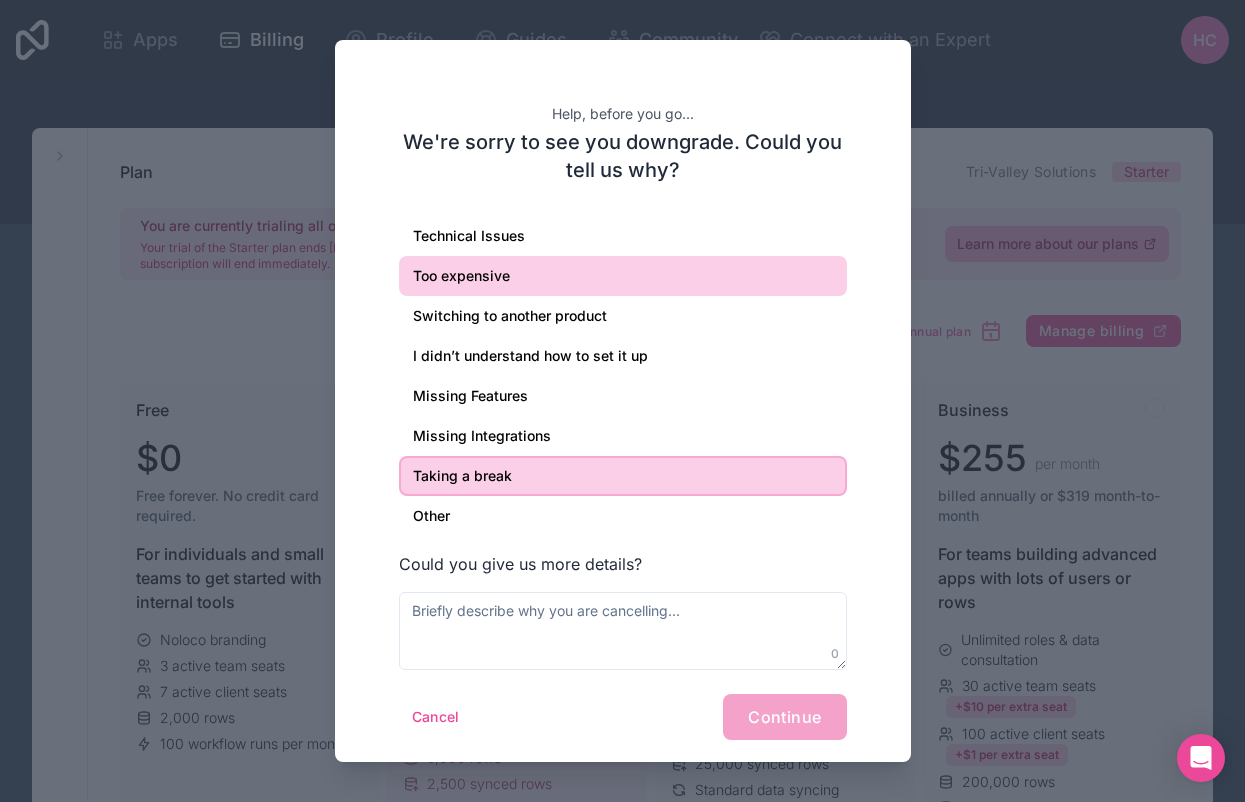click on "Too expensive" at bounding box center (623, 276) 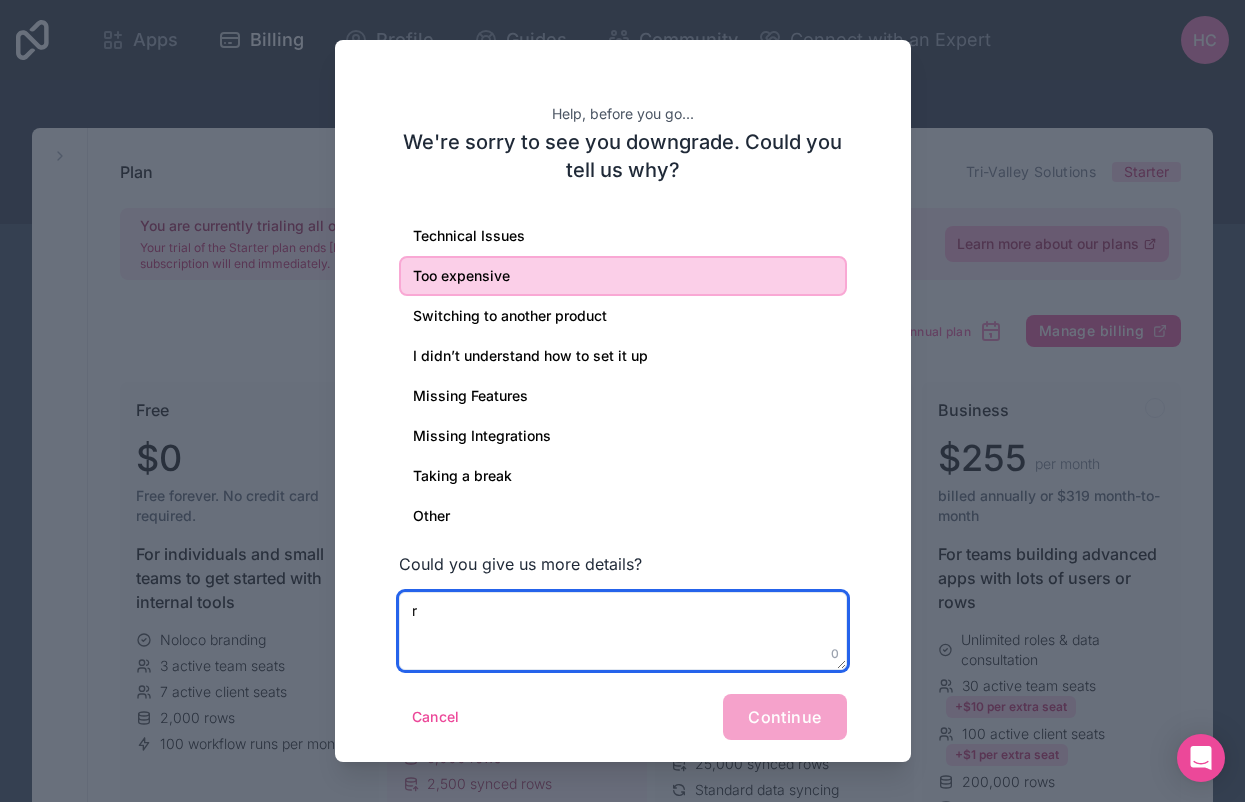 click on "r" at bounding box center [623, 631] 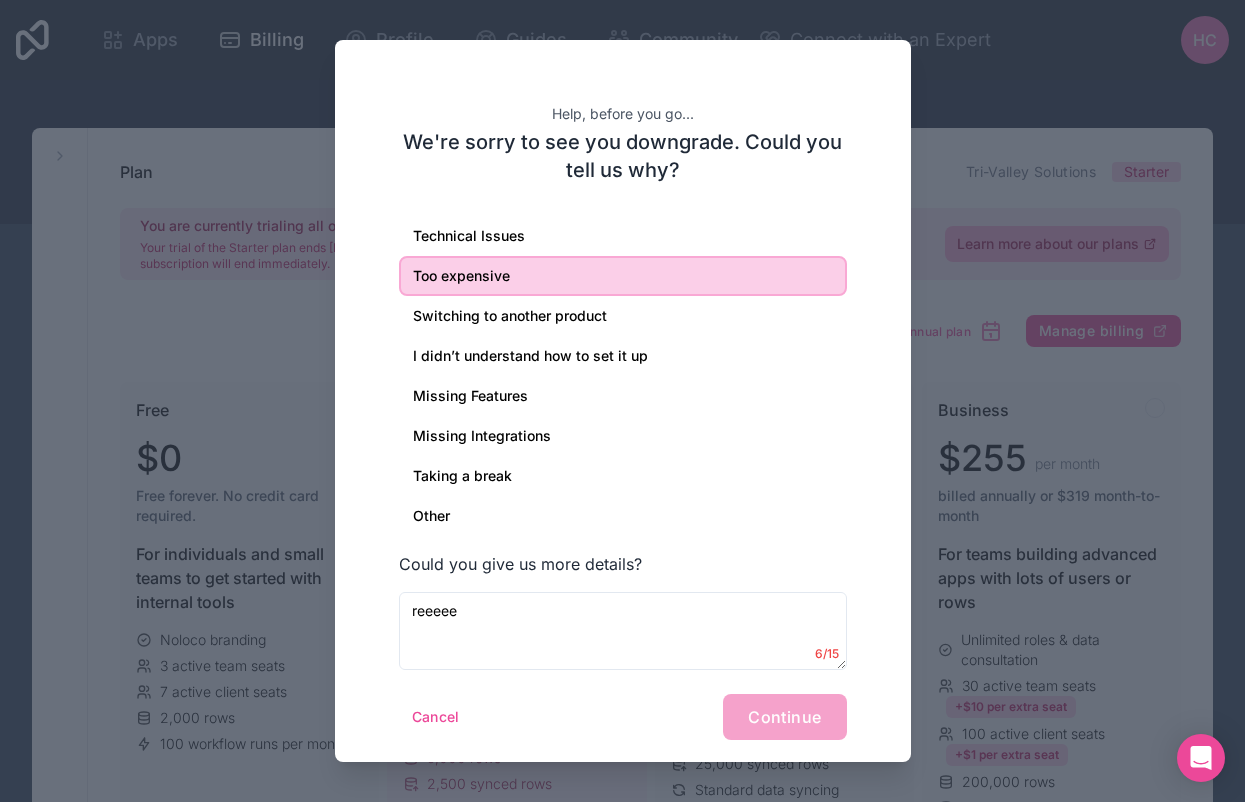 click on "Cancel Continue" at bounding box center [623, 717] 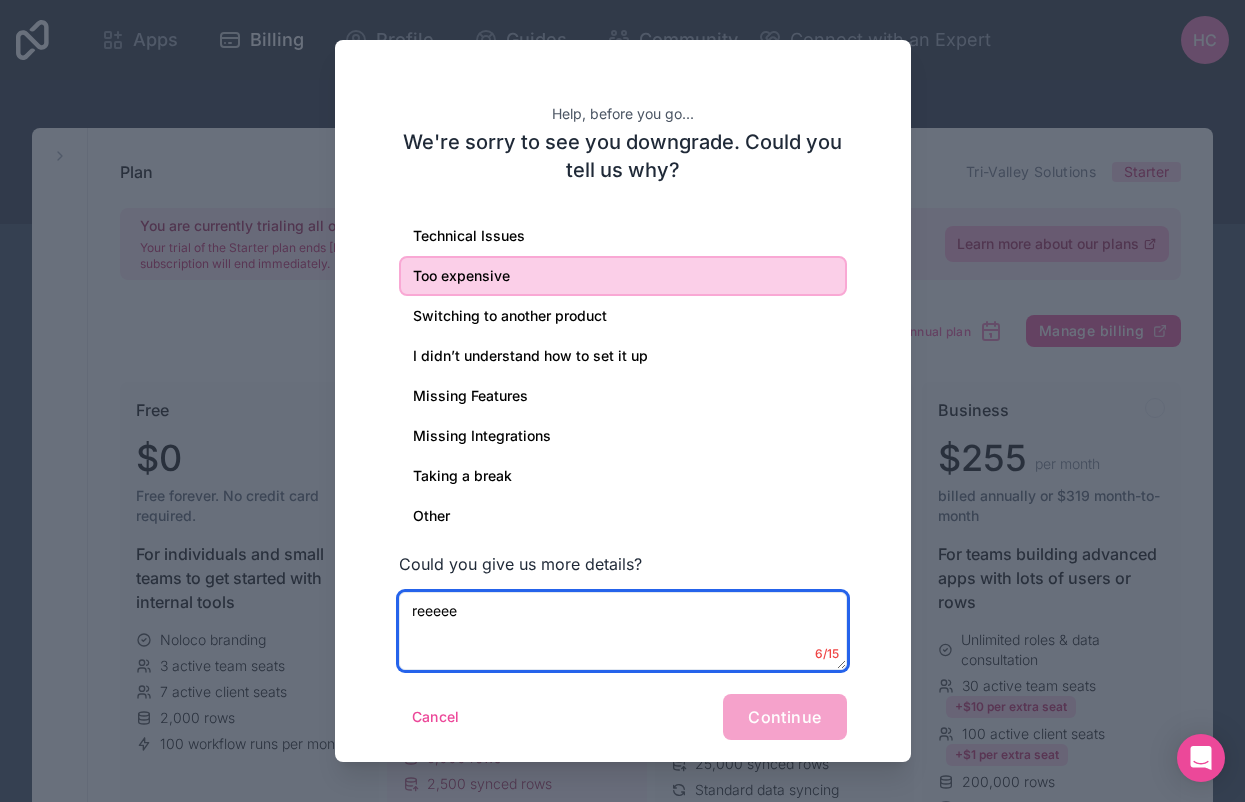 click on "reeeee" at bounding box center (623, 631) 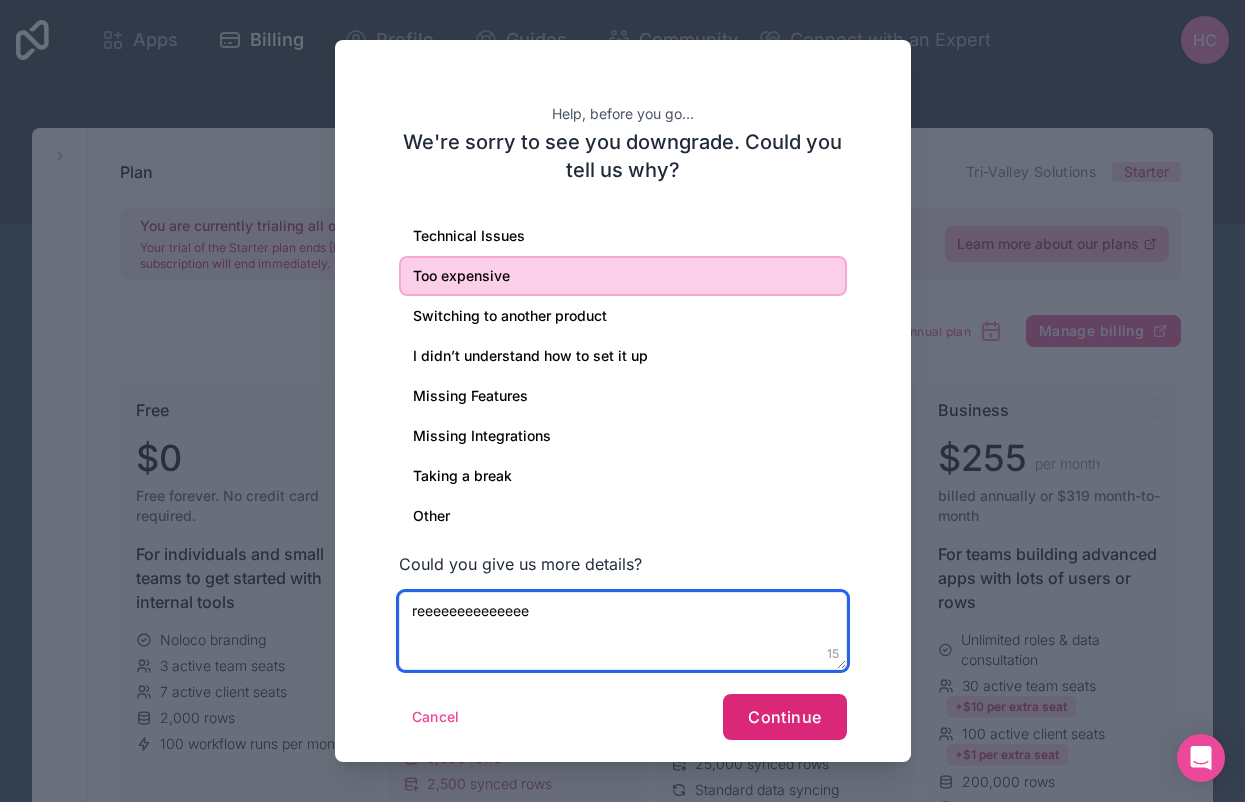 type on "reeeeeeeeeeeeee" 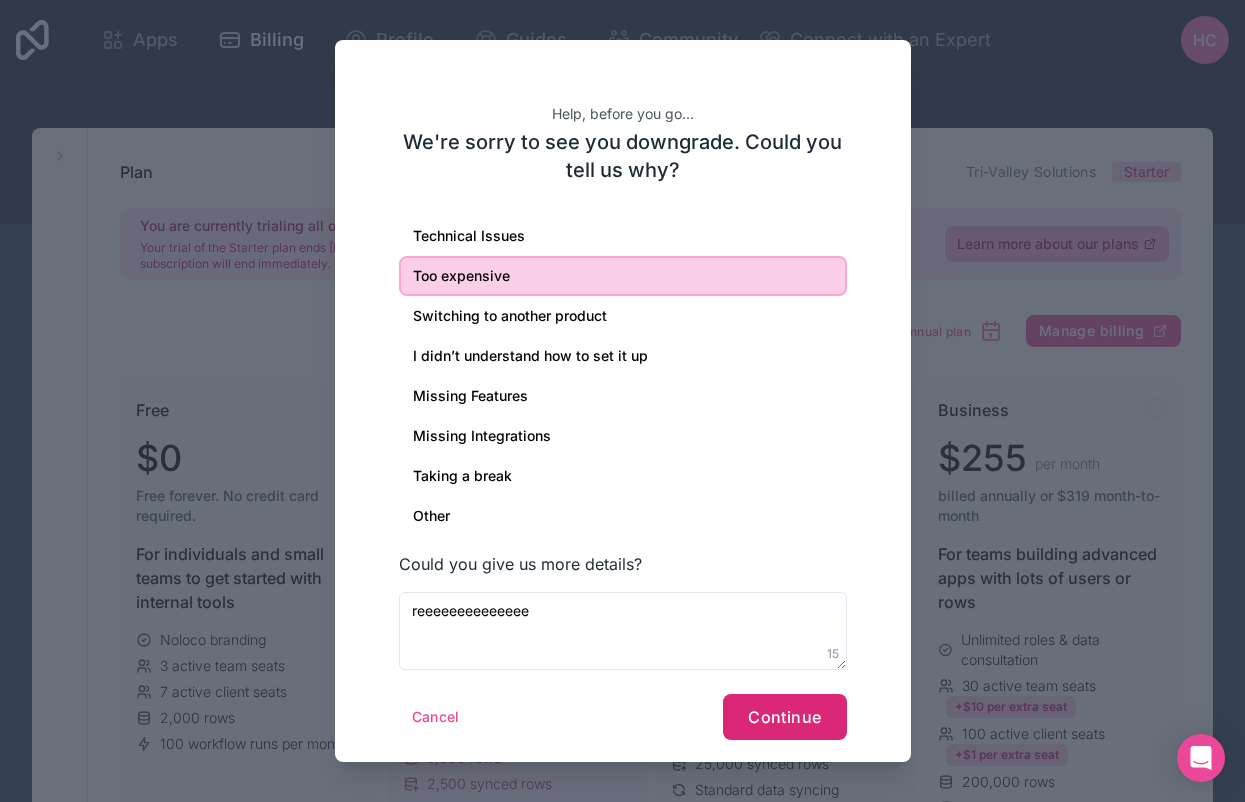 click on "Continue" at bounding box center (784, 717) 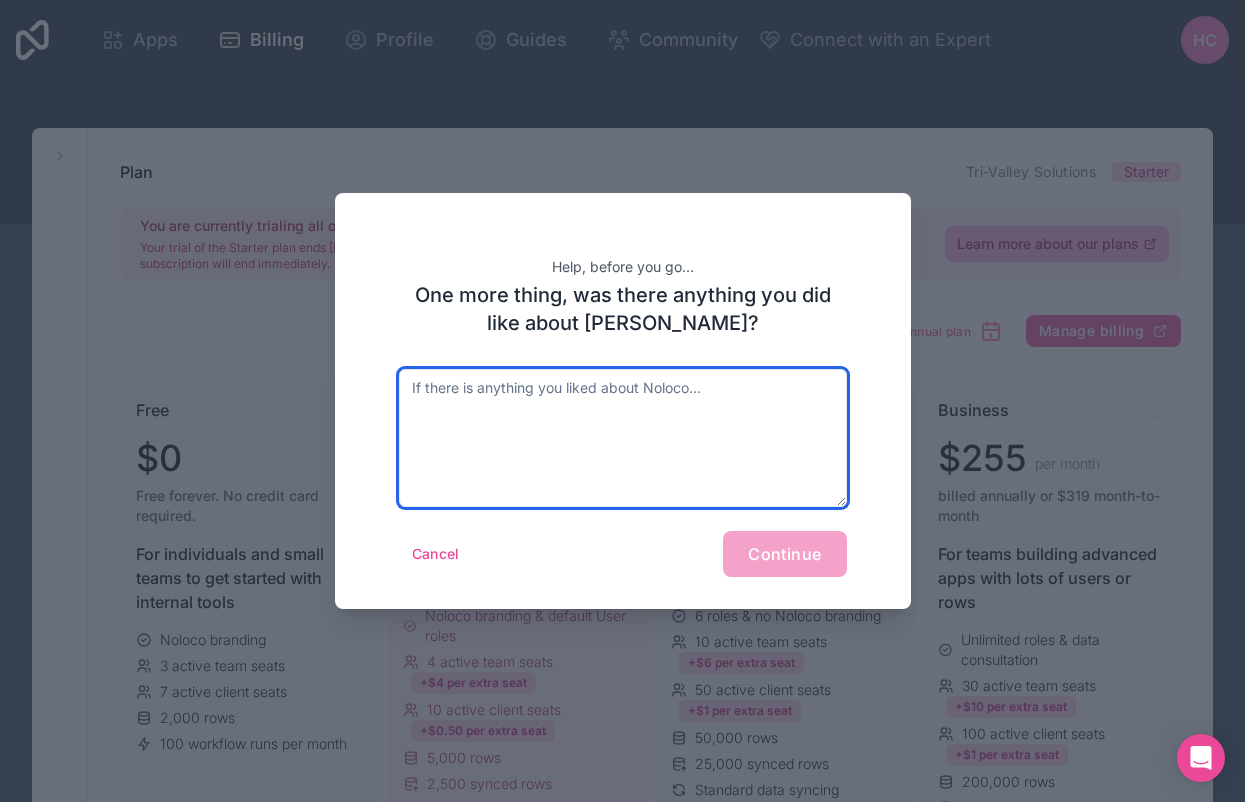 click at bounding box center [623, 438] 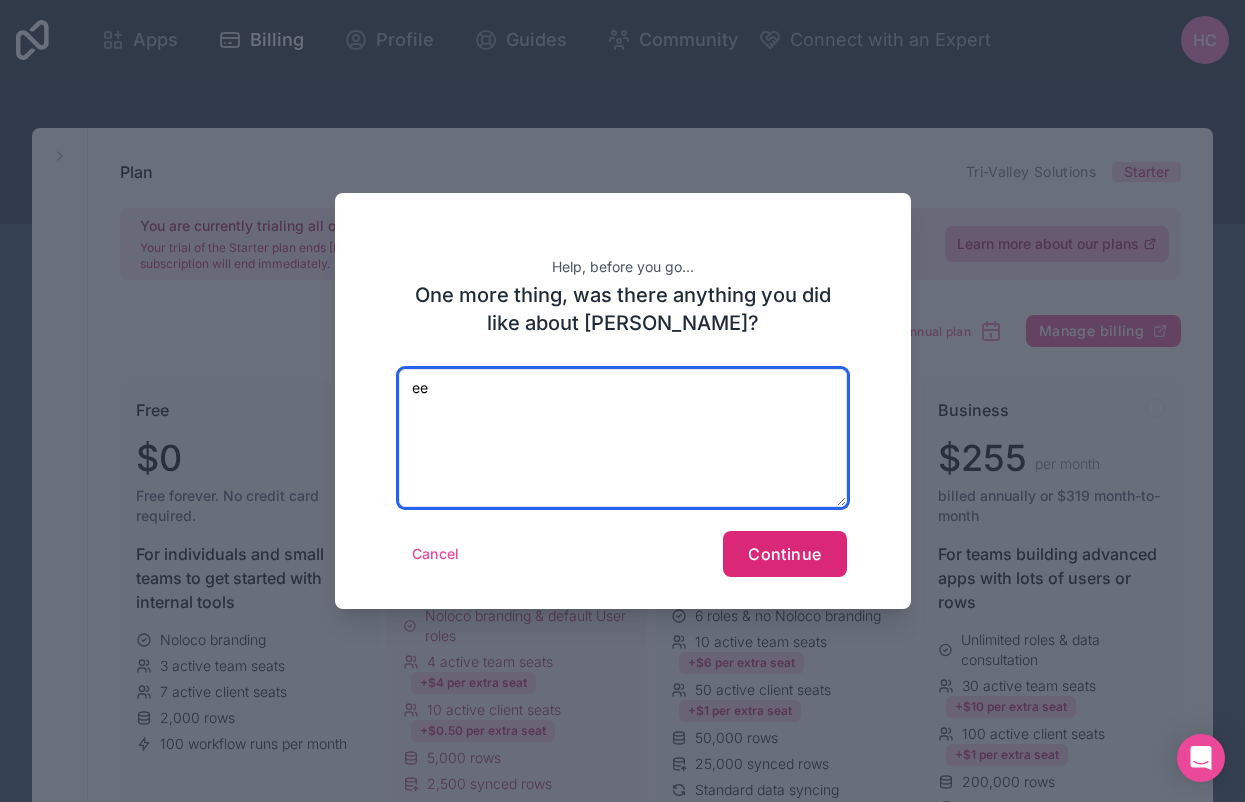 type on "ee" 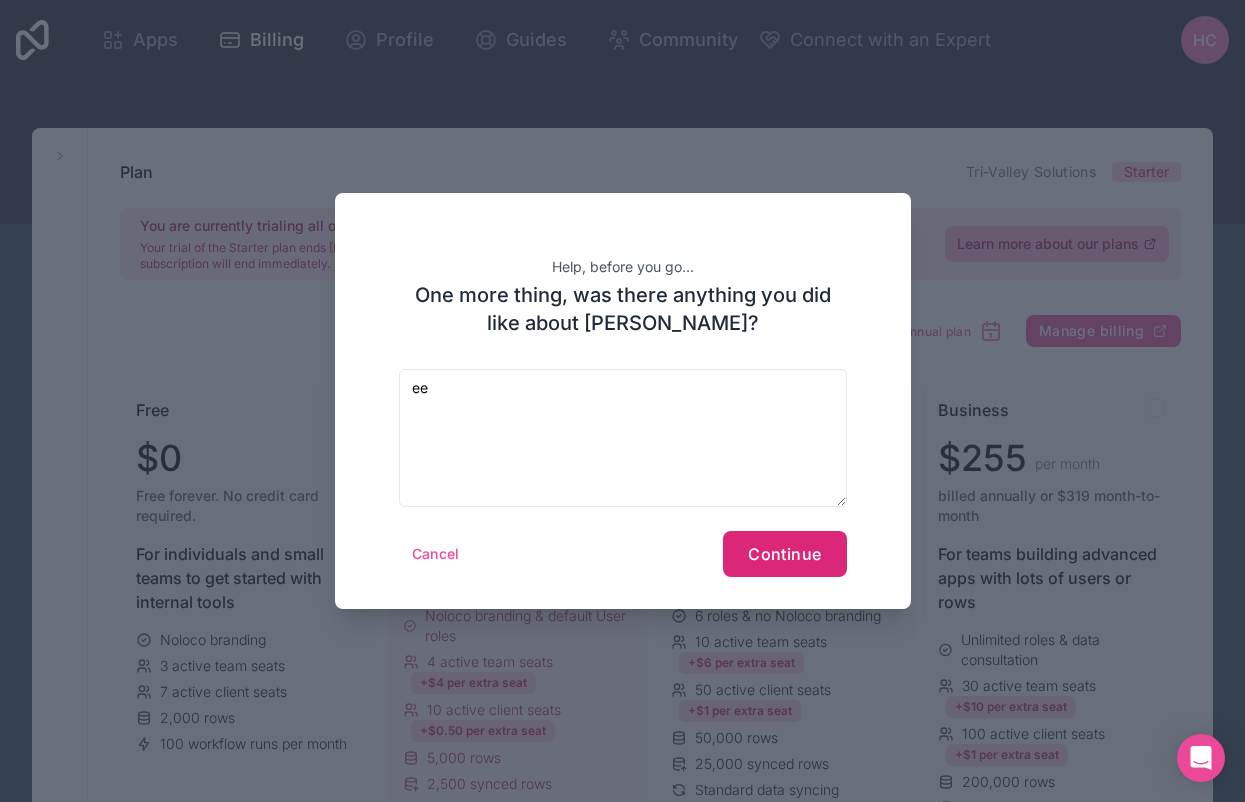 click on "Continue" at bounding box center [784, 554] 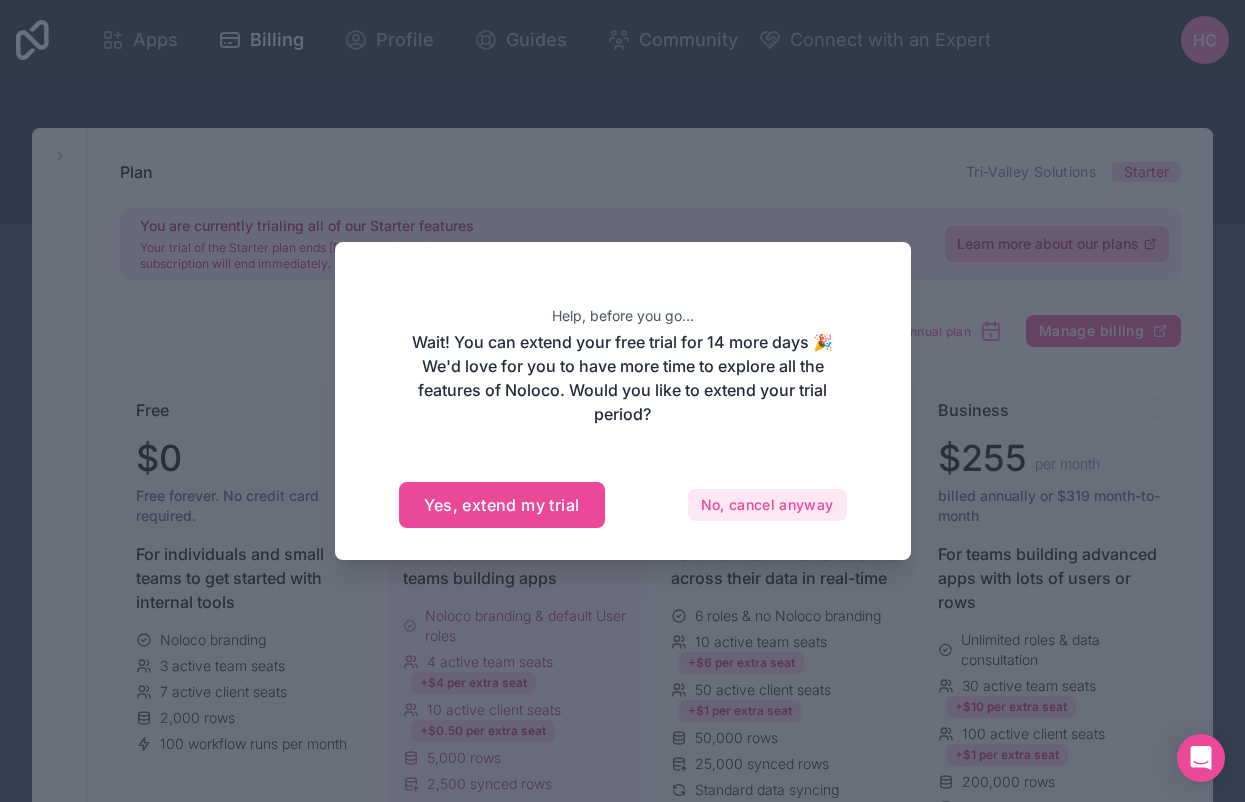 click on "No, cancel anyway" at bounding box center [767, 505] 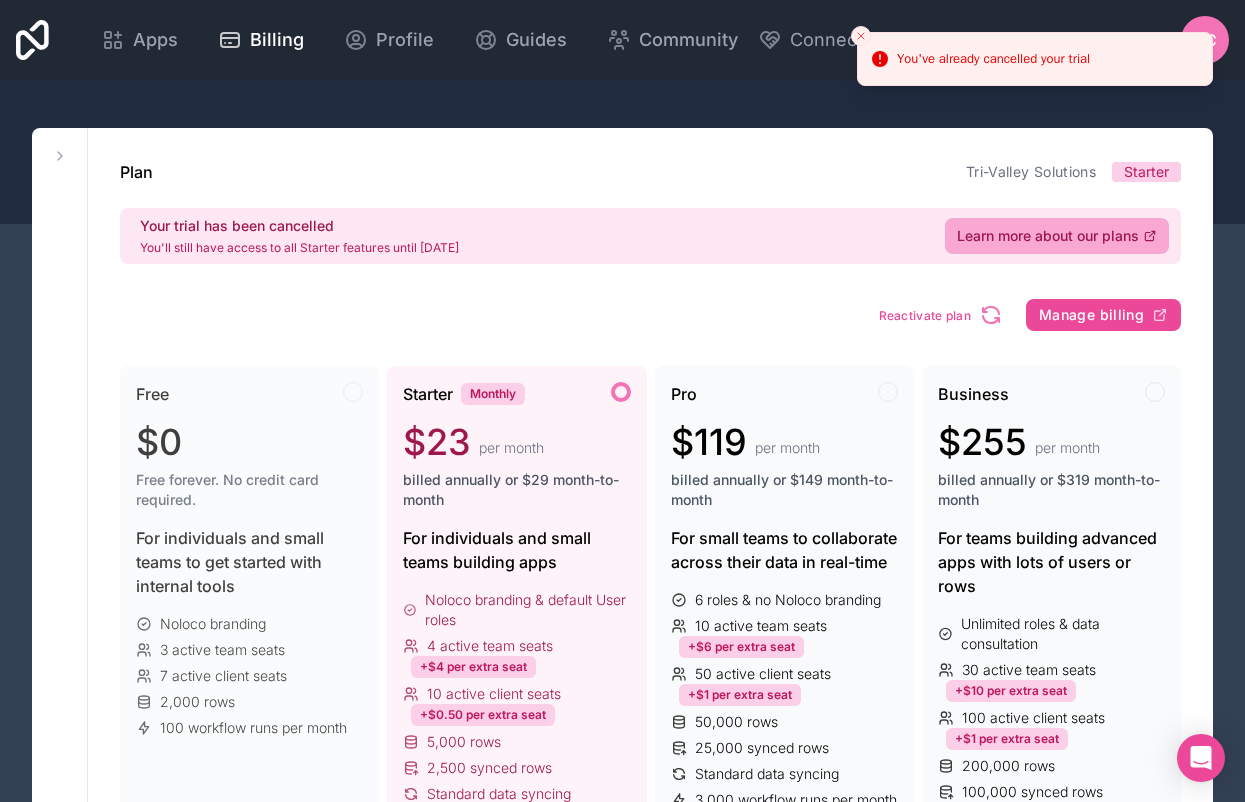 click 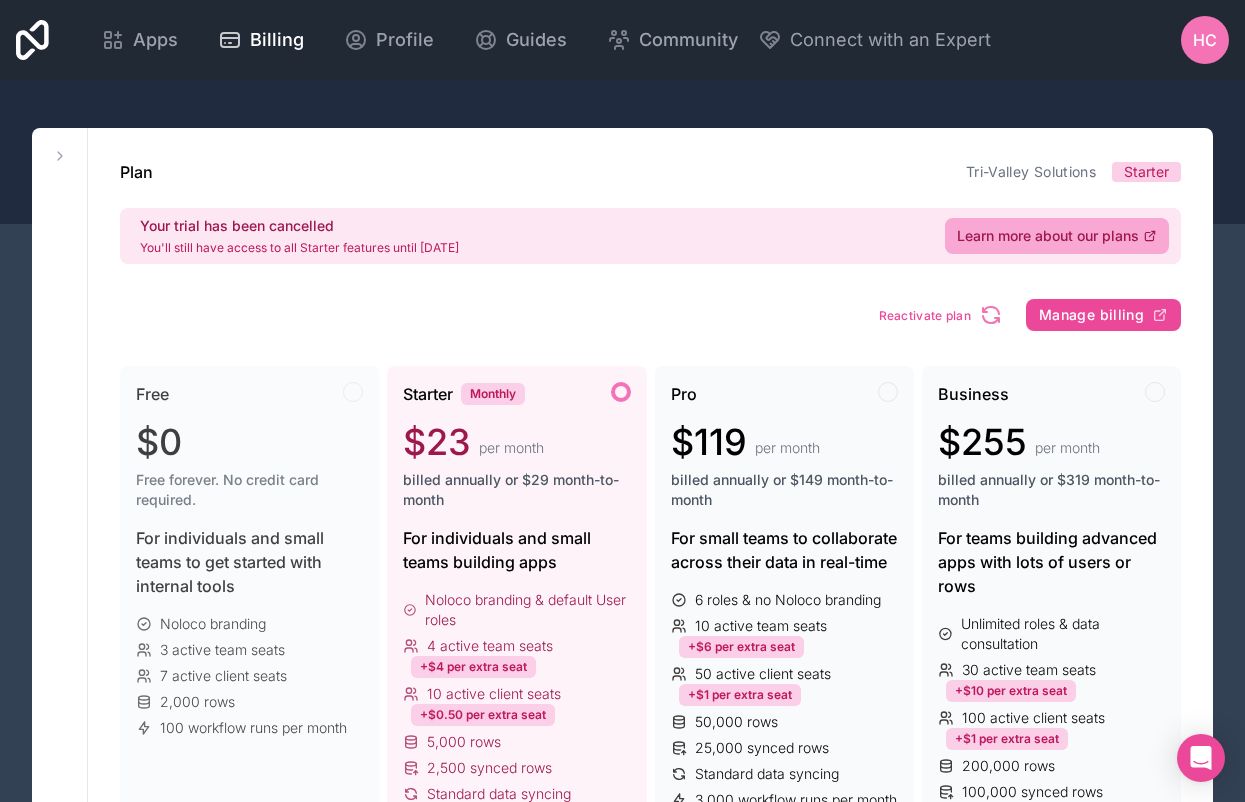 click on "HC" at bounding box center (1205, 40) 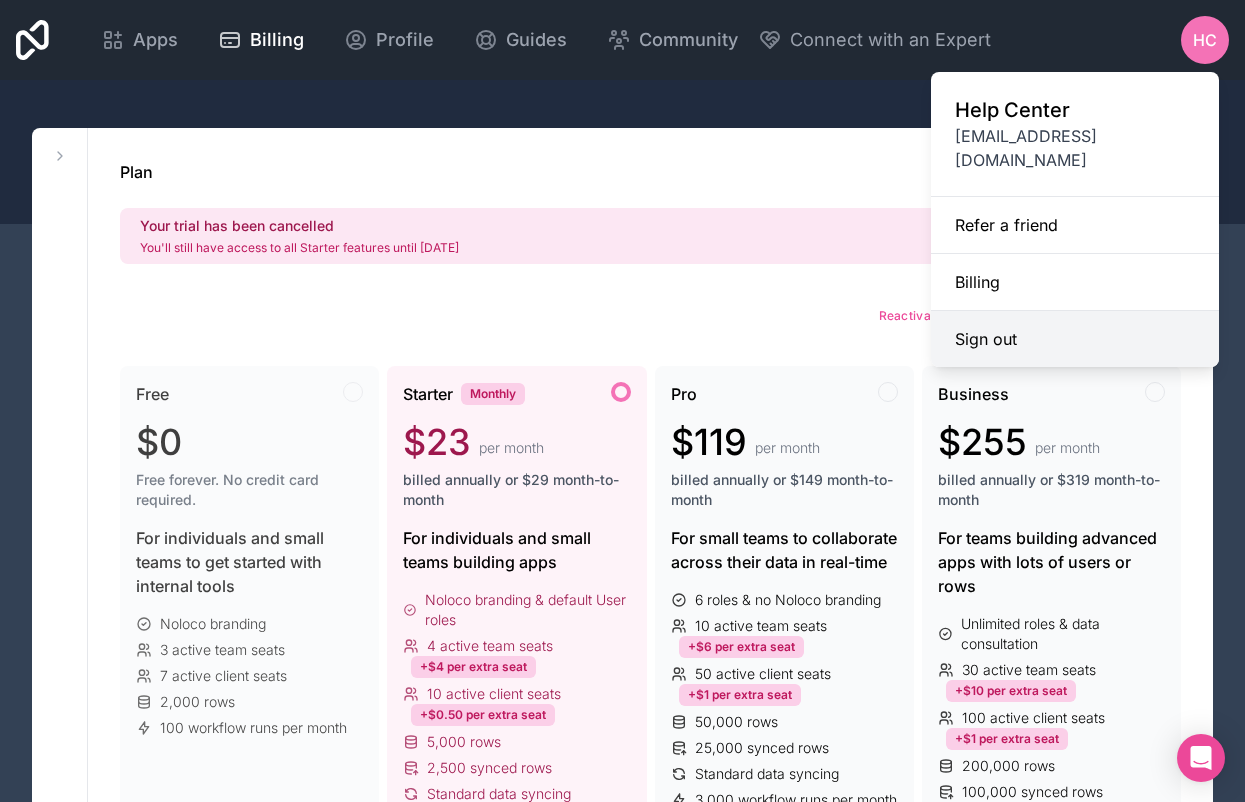 click on "Sign out" at bounding box center (1075, 339) 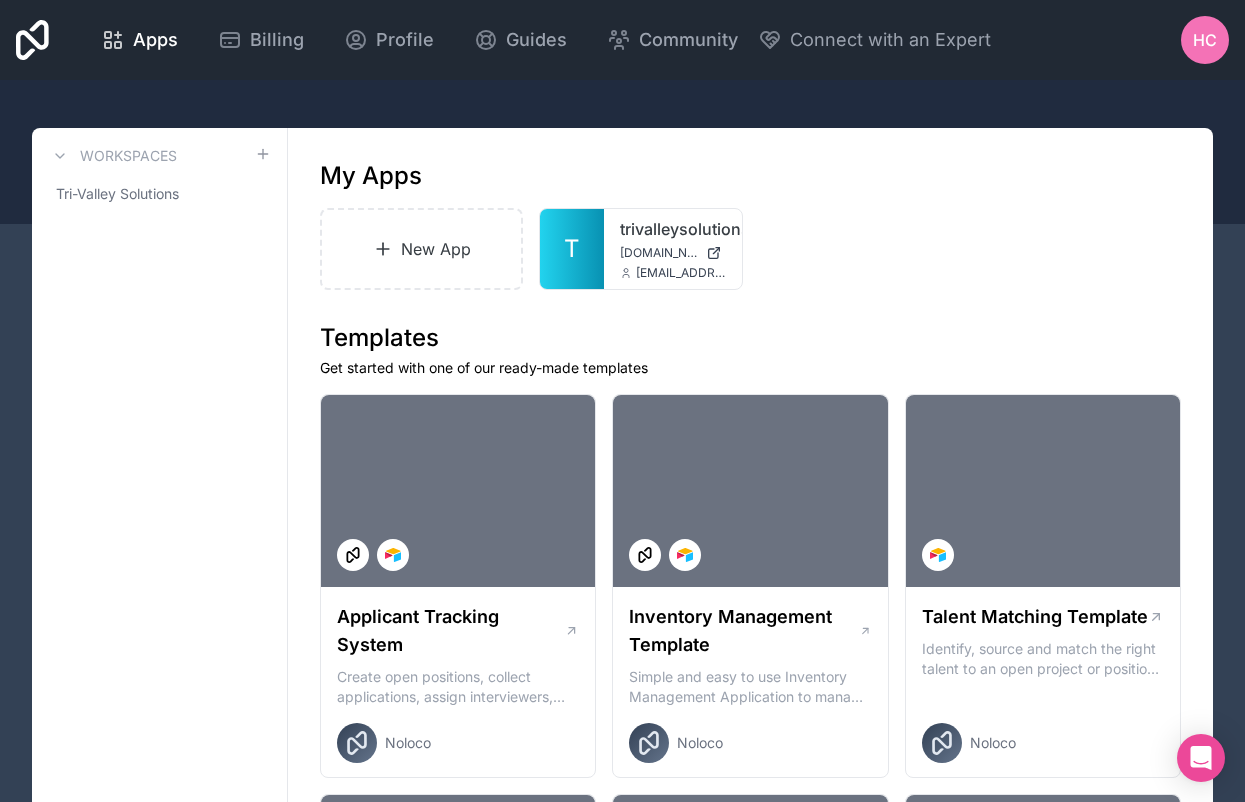 click on "HC" at bounding box center (1205, 40) 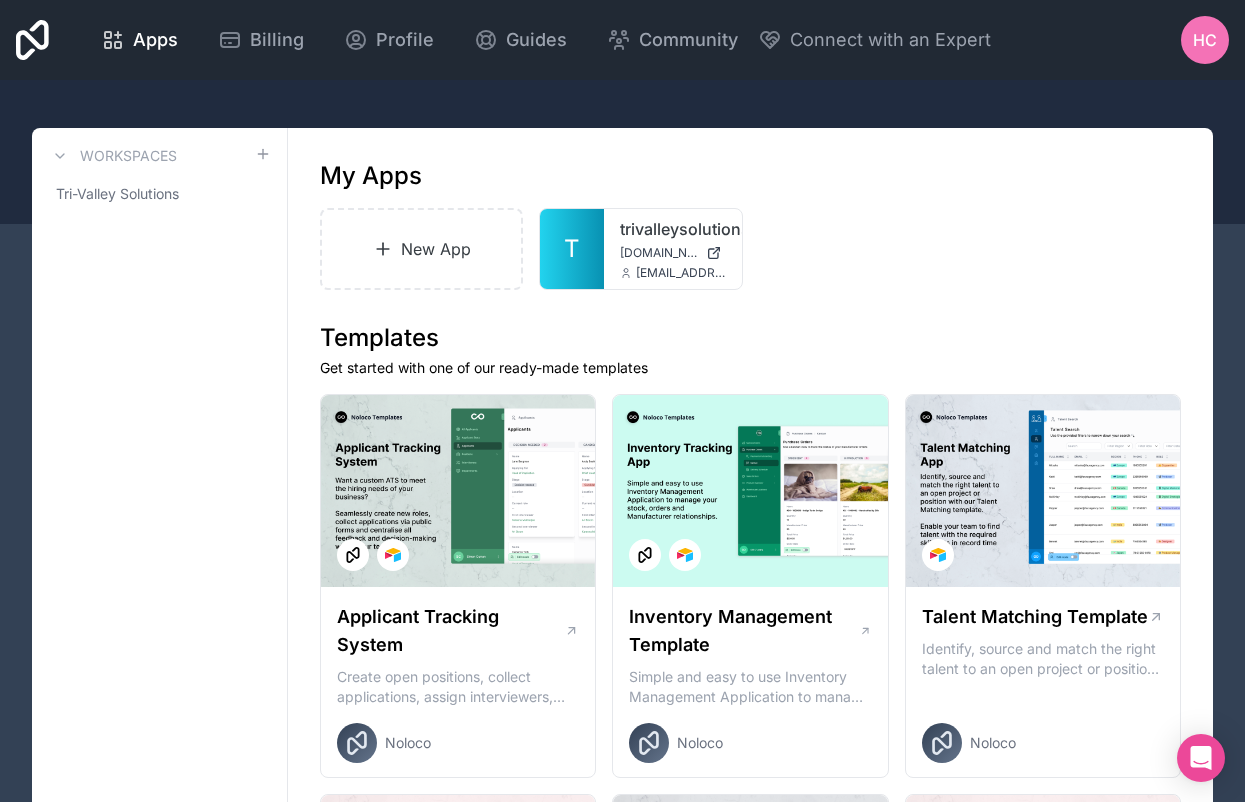 click on "HC" at bounding box center (1205, 40) 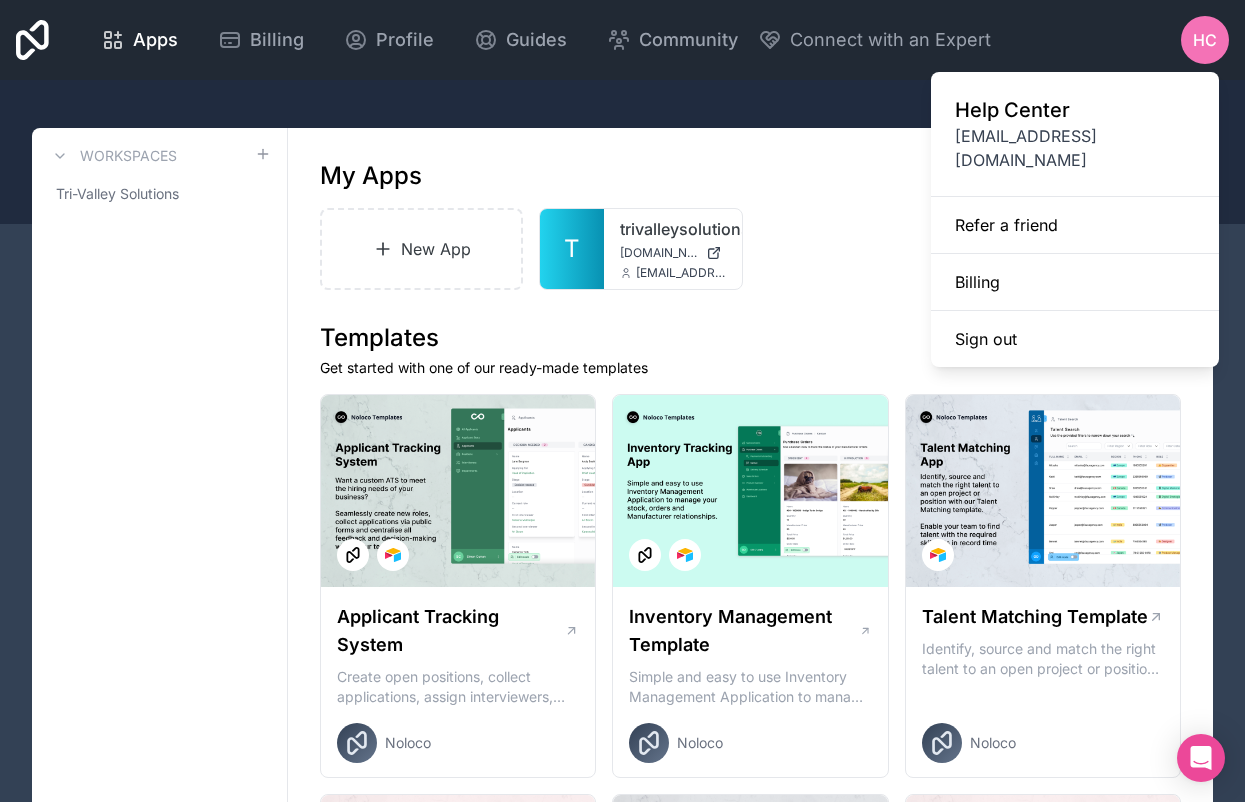 click on "HC" at bounding box center (1205, 40) 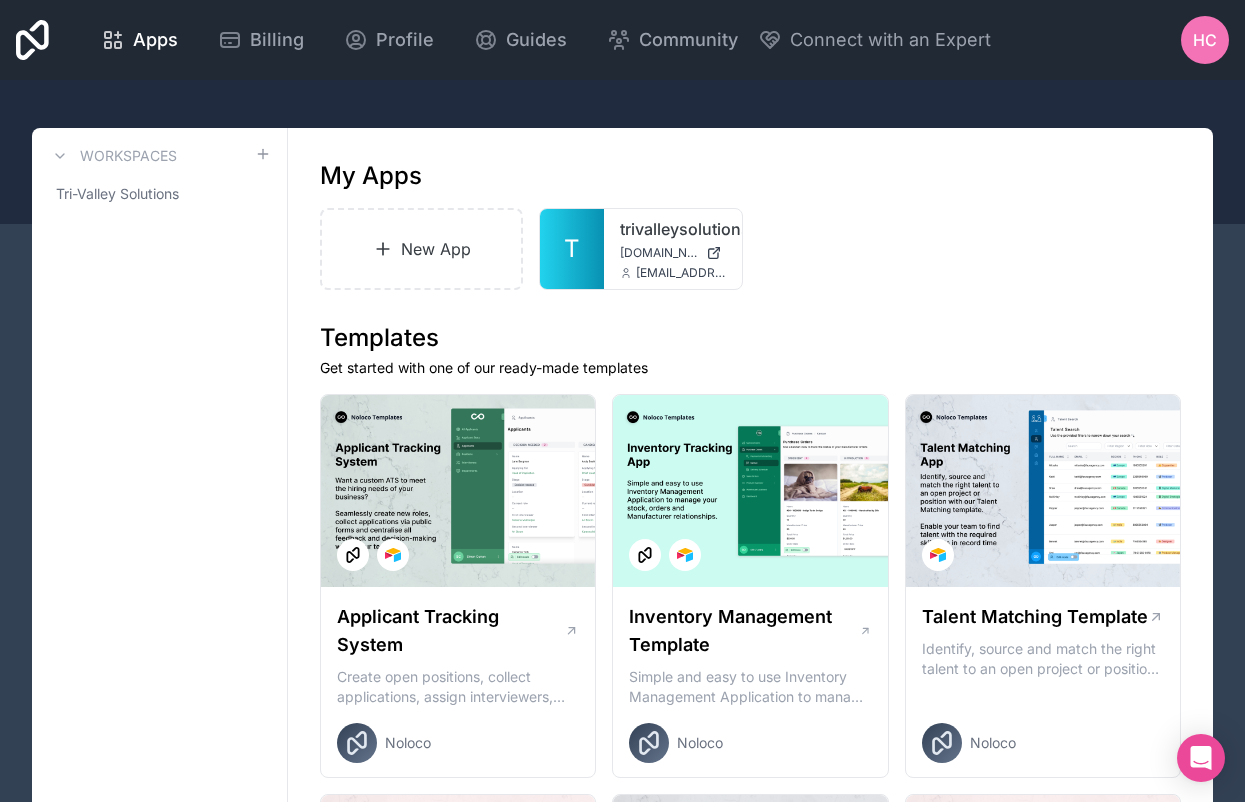 click on "Get started with one of our ready-made templates" at bounding box center (750, 368) 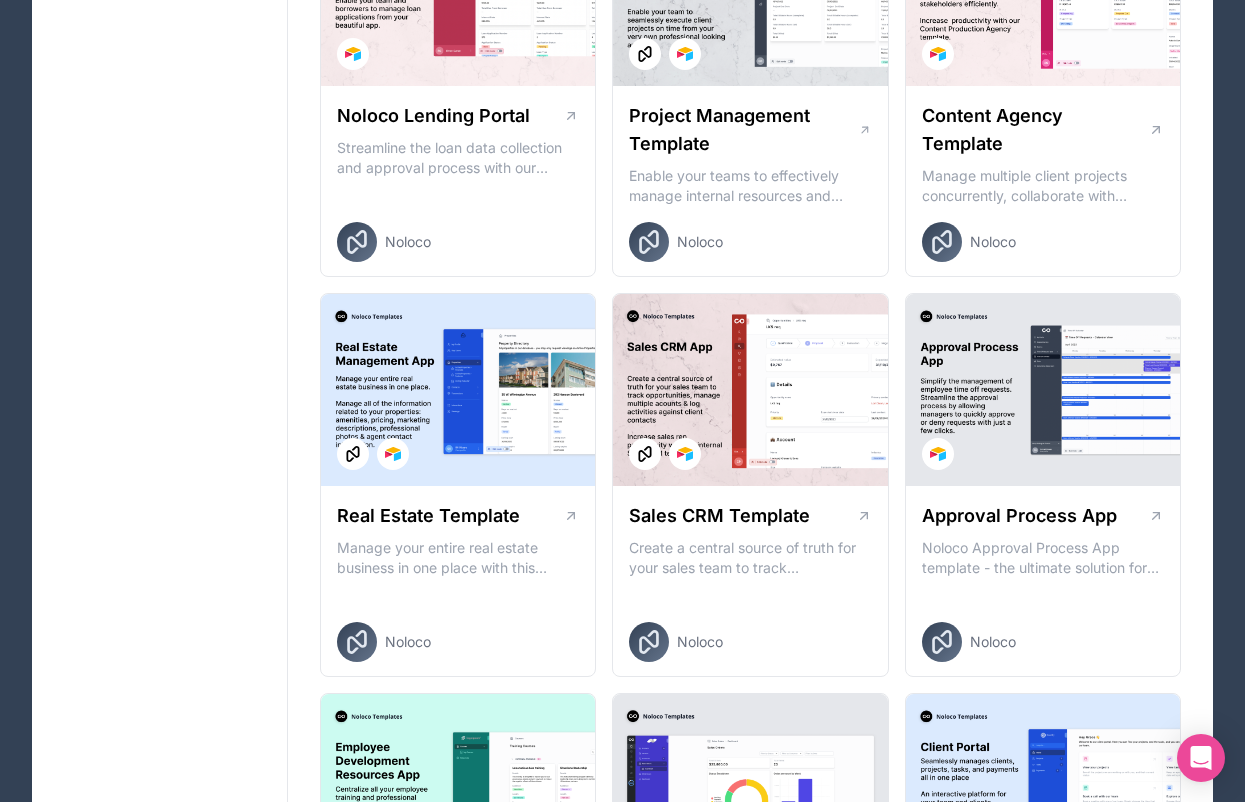 scroll, scrollTop: 0, scrollLeft: 0, axis: both 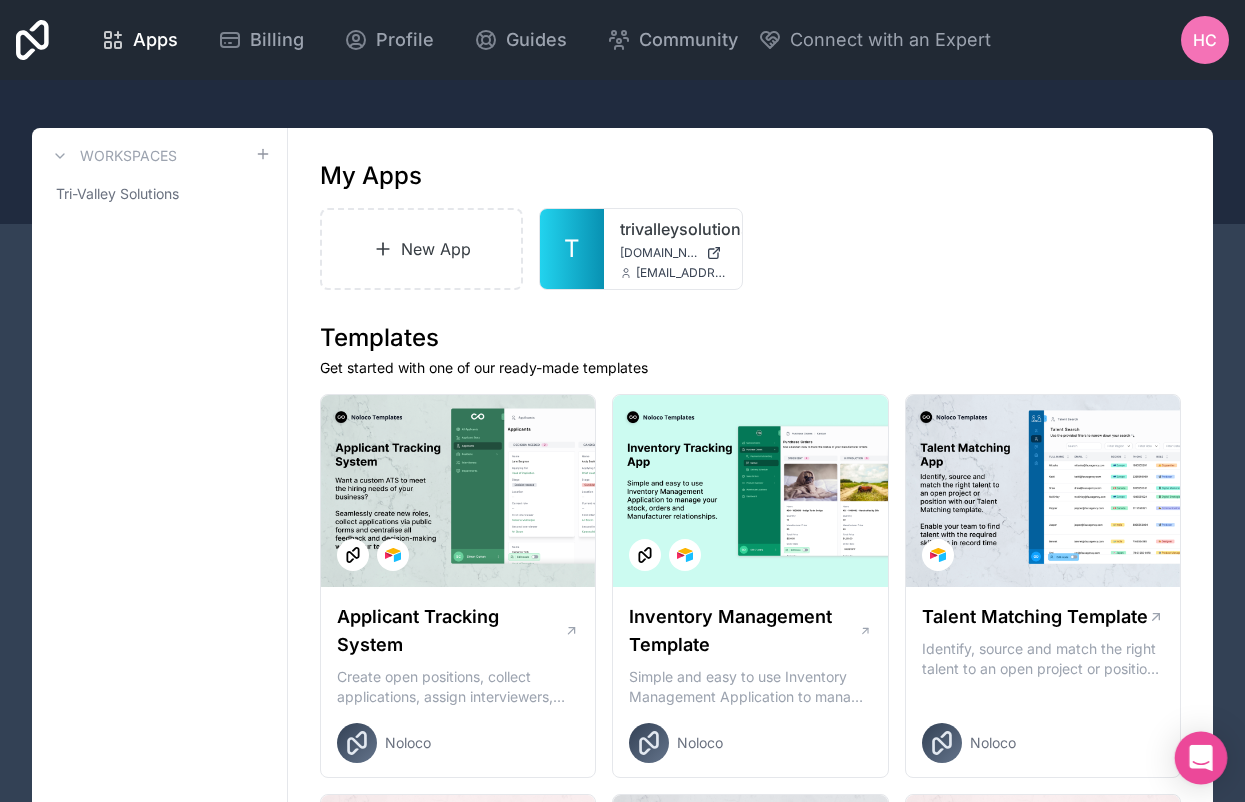 click 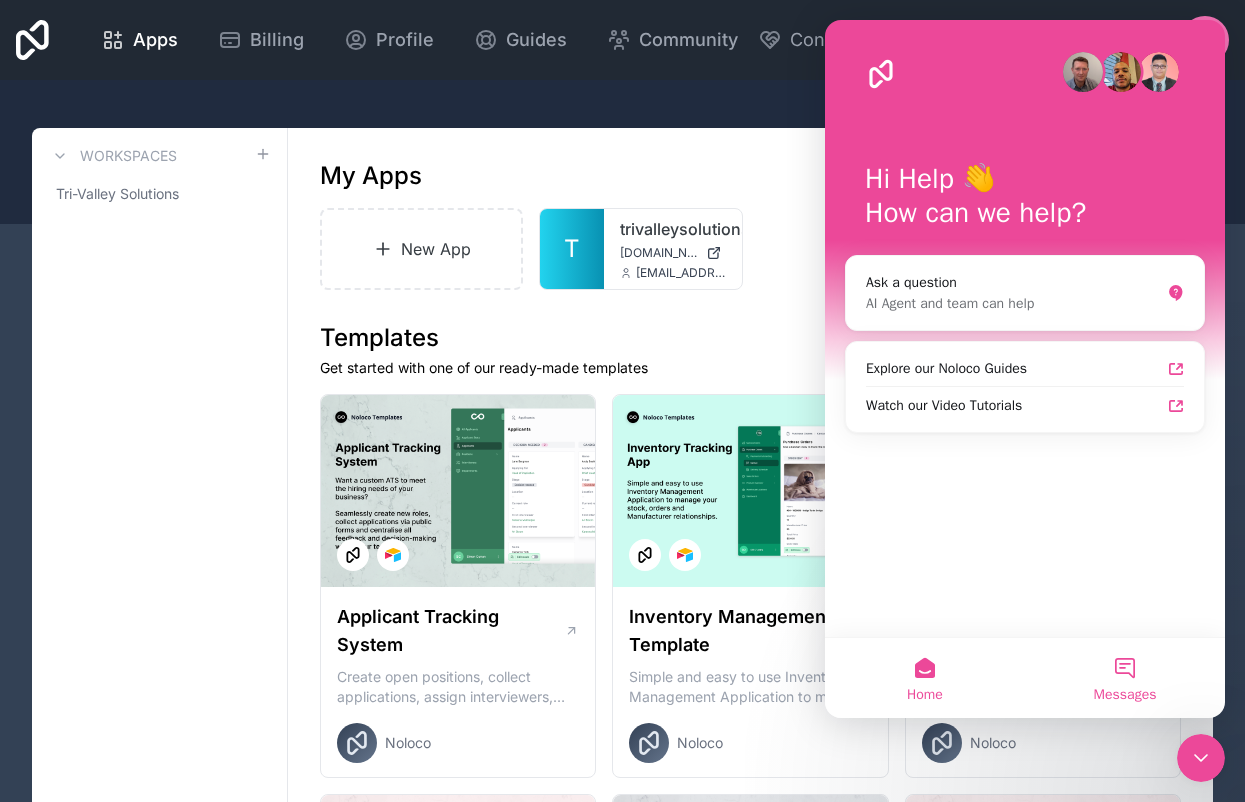 scroll, scrollTop: 0, scrollLeft: 0, axis: both 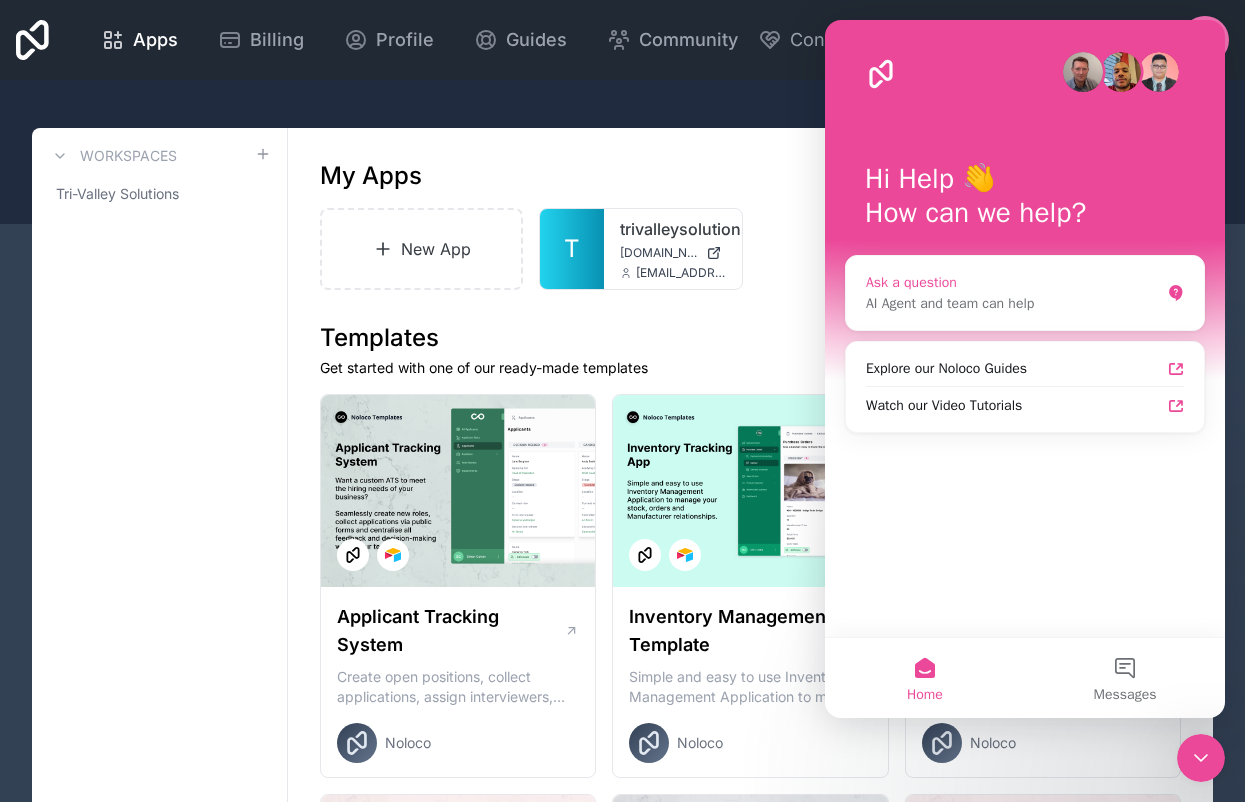 click on "Ask a question AI Agent and team can help" at bounding box center (1025, 293) 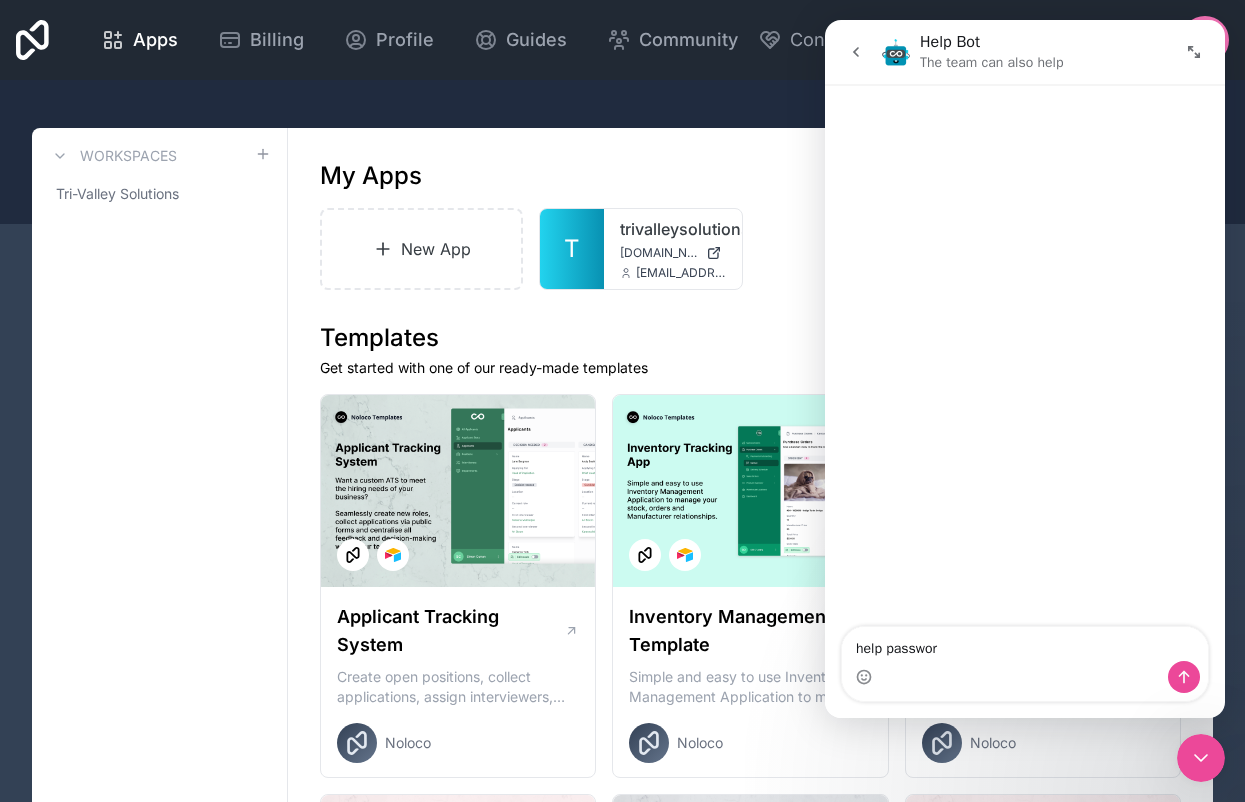 type on "help password" 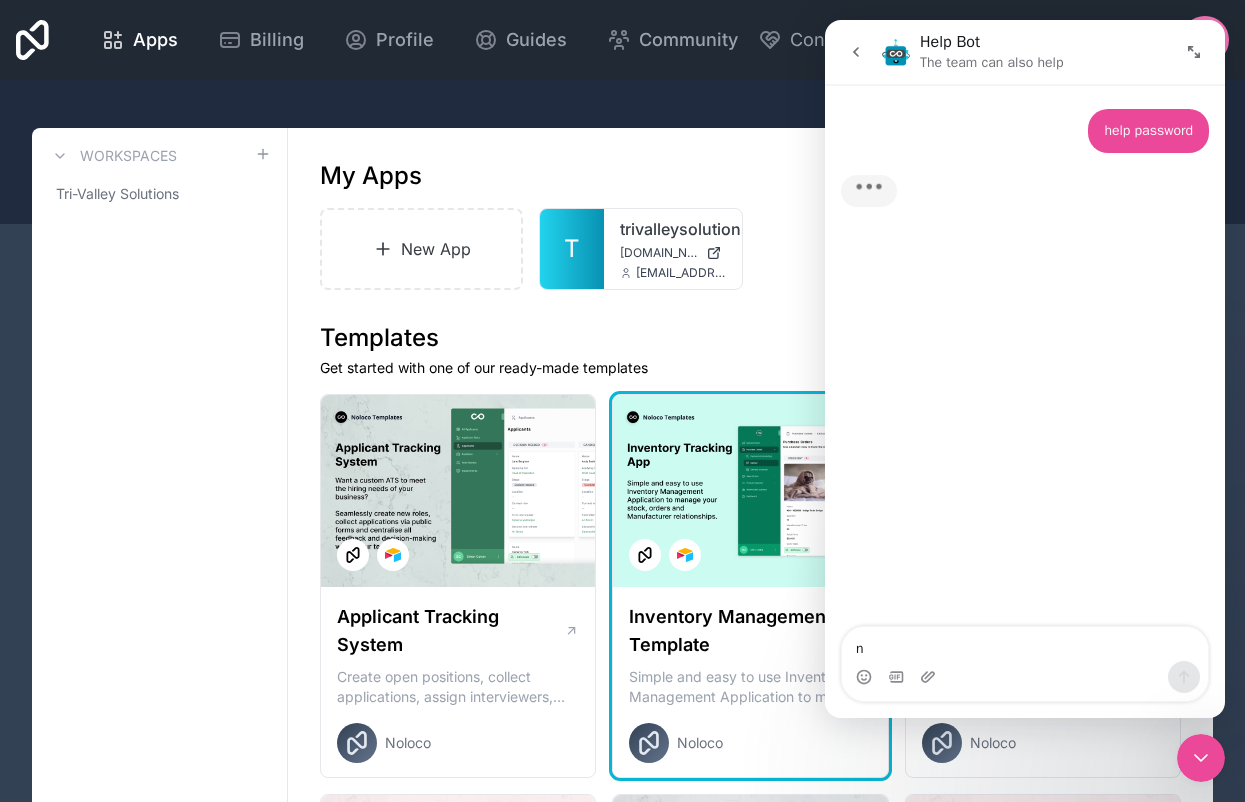 type on "ne" 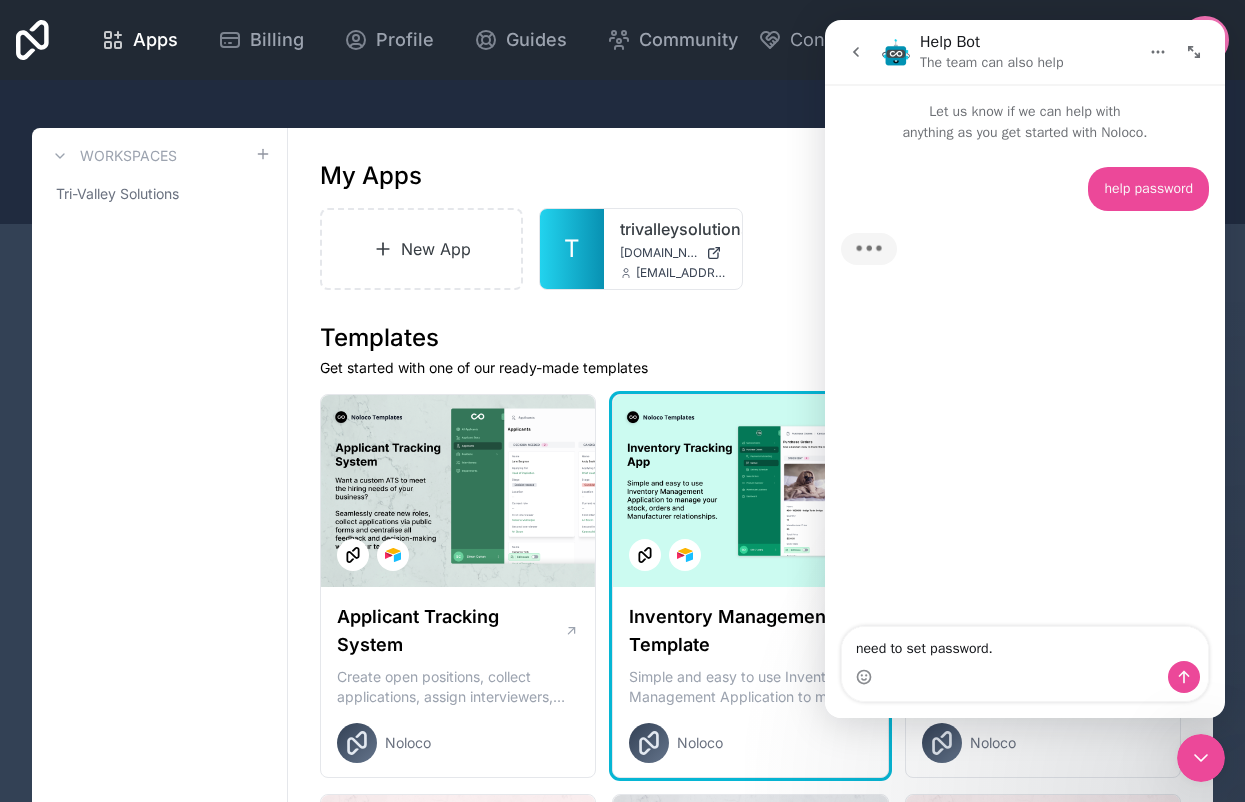 type on "need to set password." 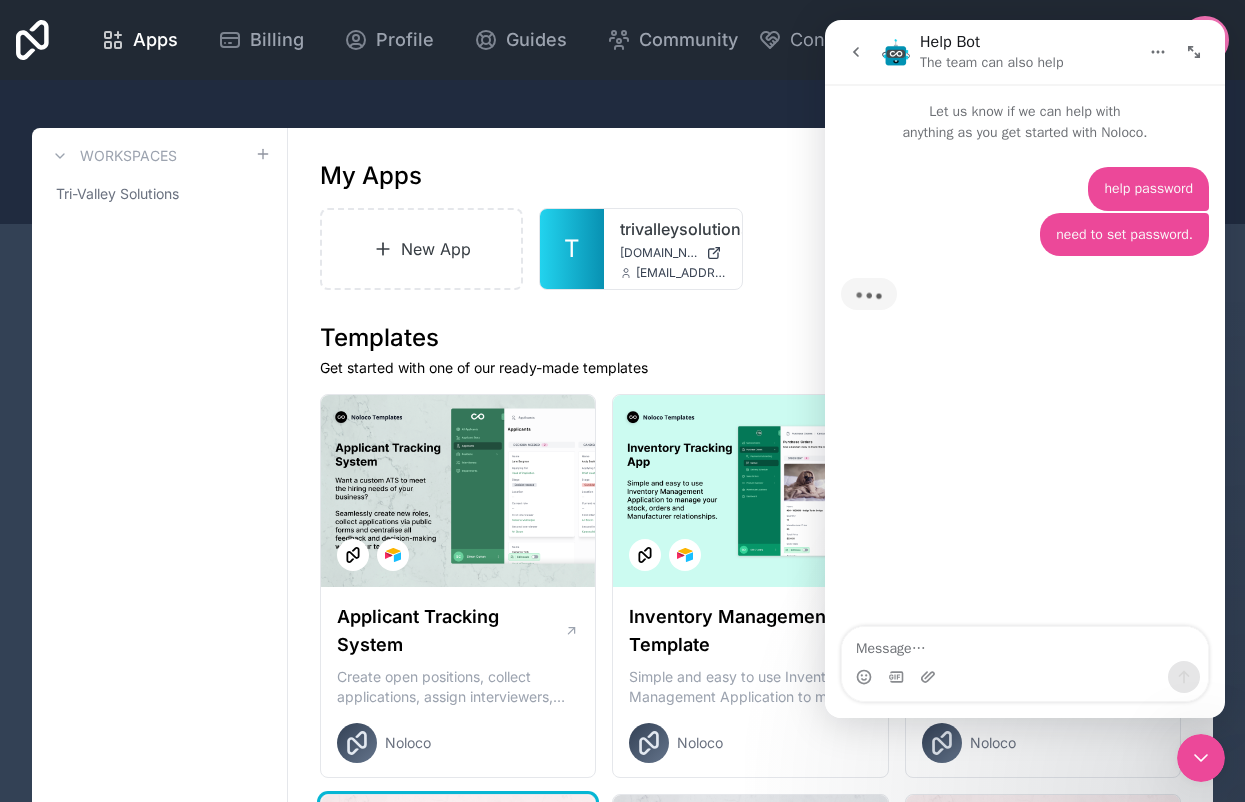 type 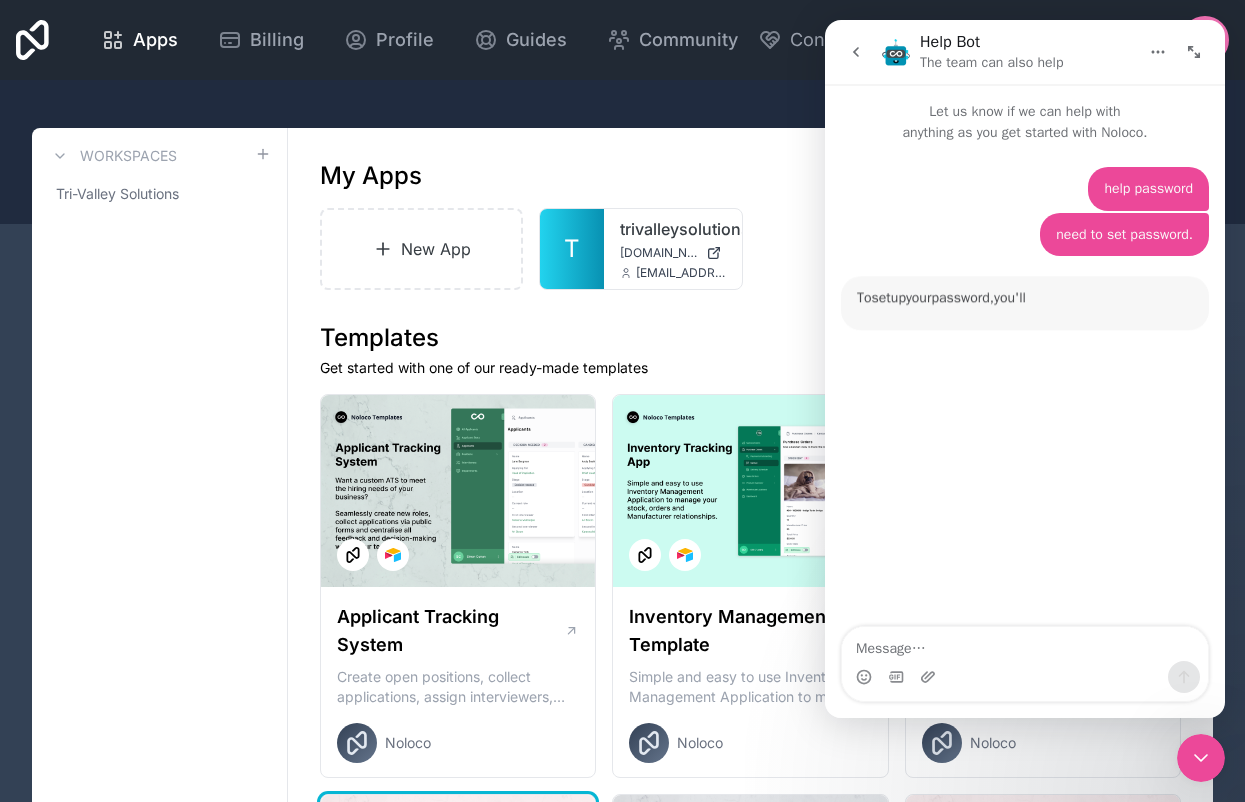 scroll, scrollTop: 3, scrollLeft: 0, axis: vertical 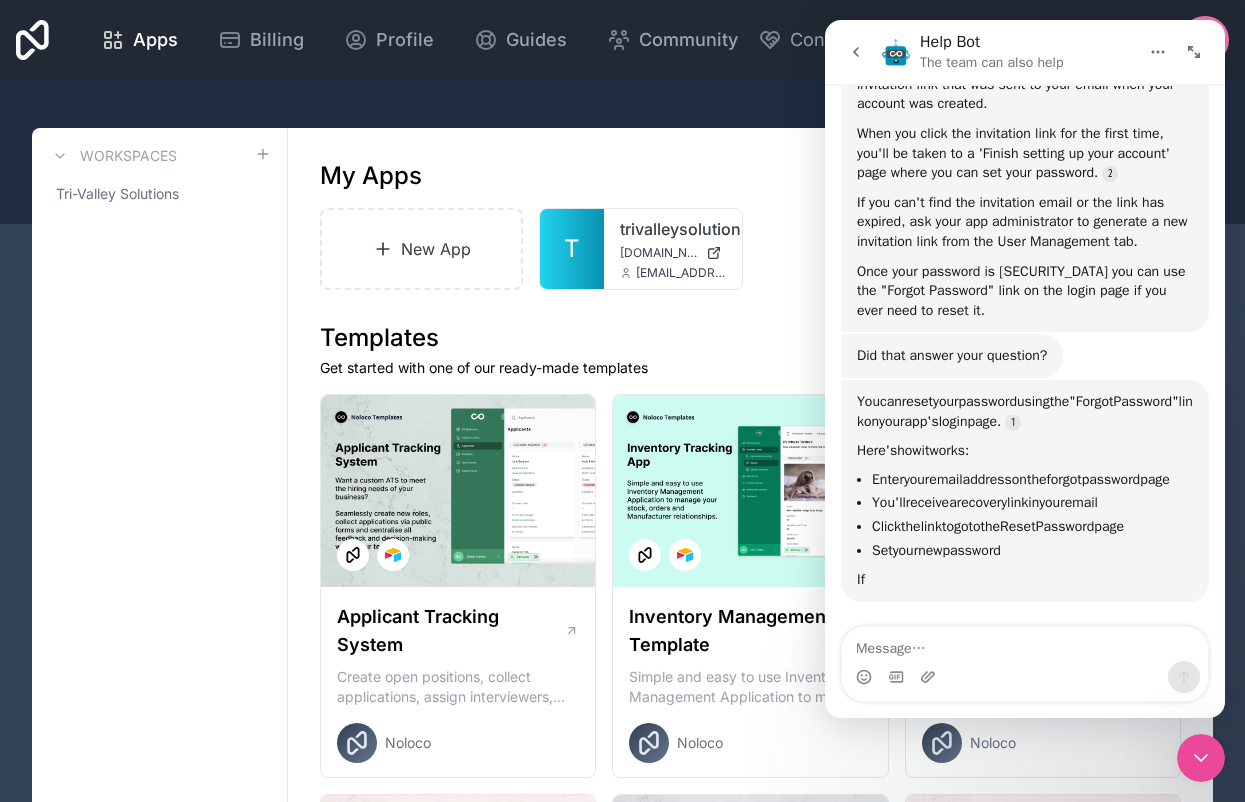 click at bounding box center [1201, 758] 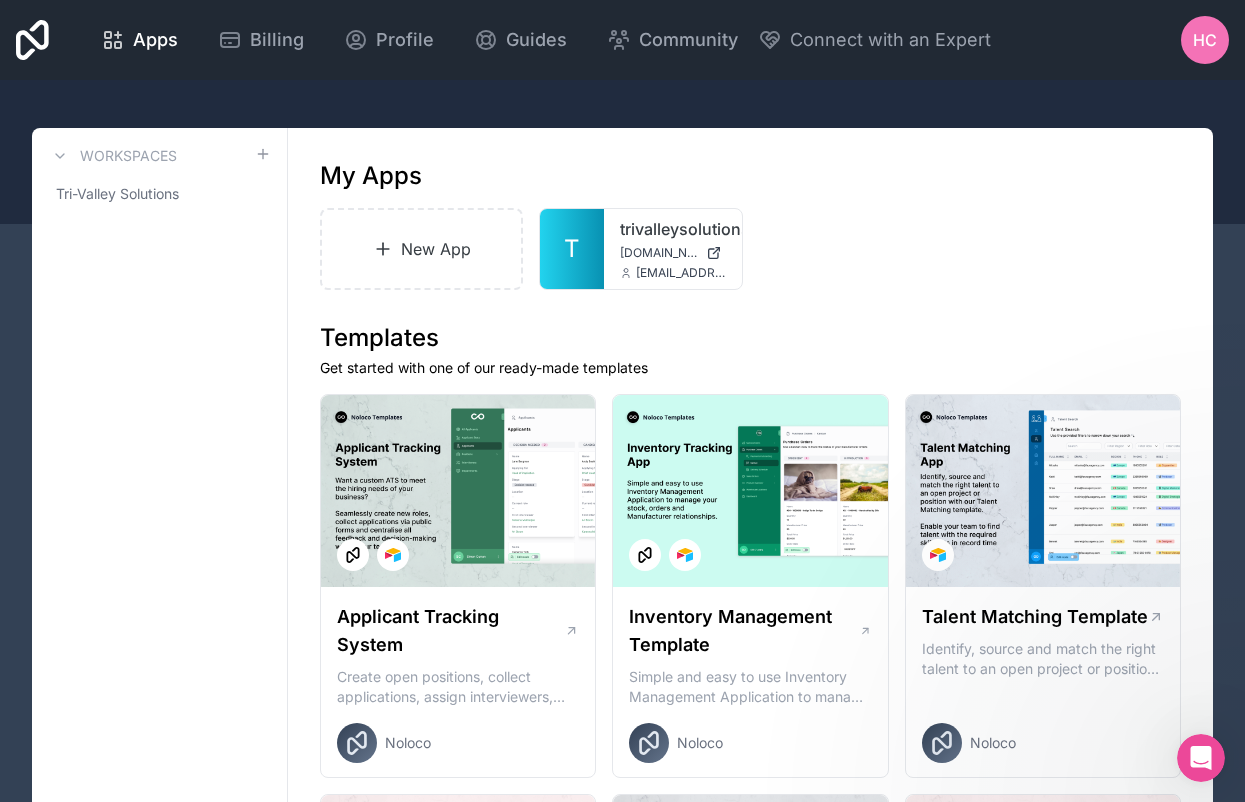 scroll, scrollTop: 0, scrollLeft: 0, axis: both 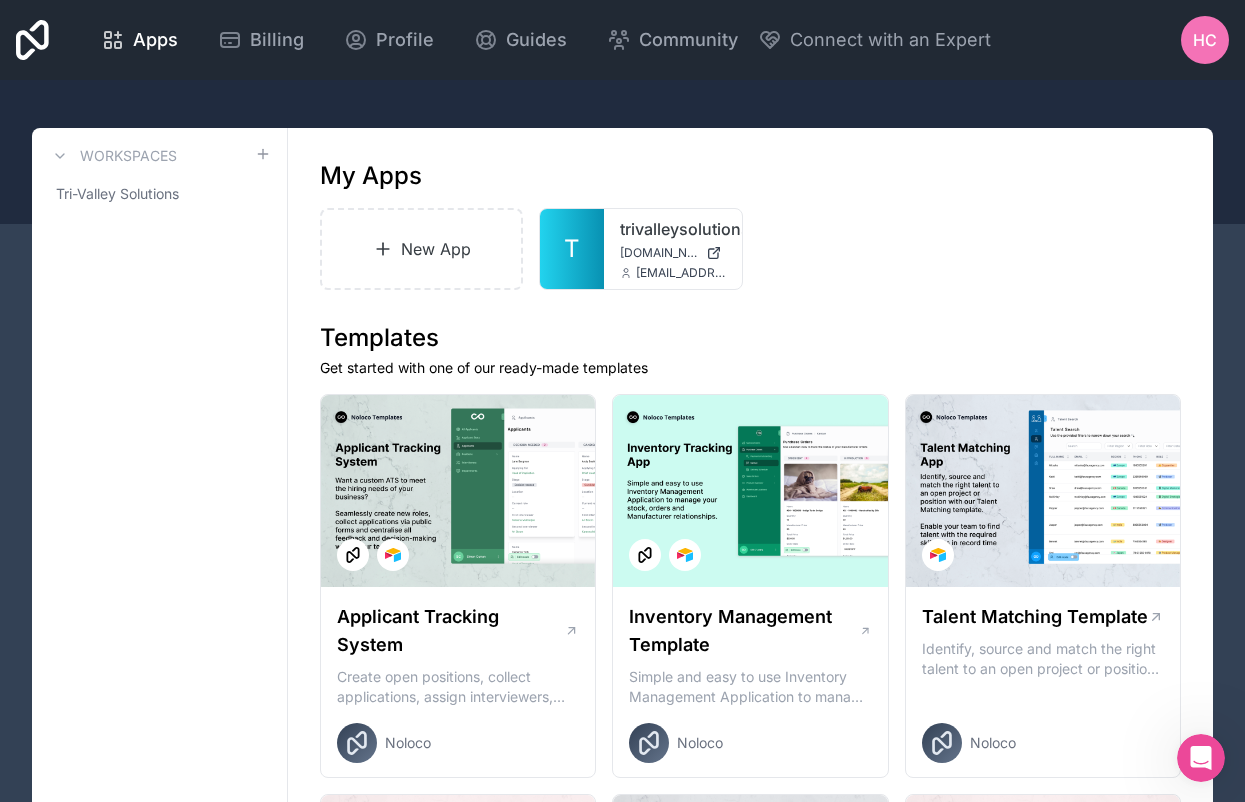 click on "HC" at bounding box center [1205, 40] 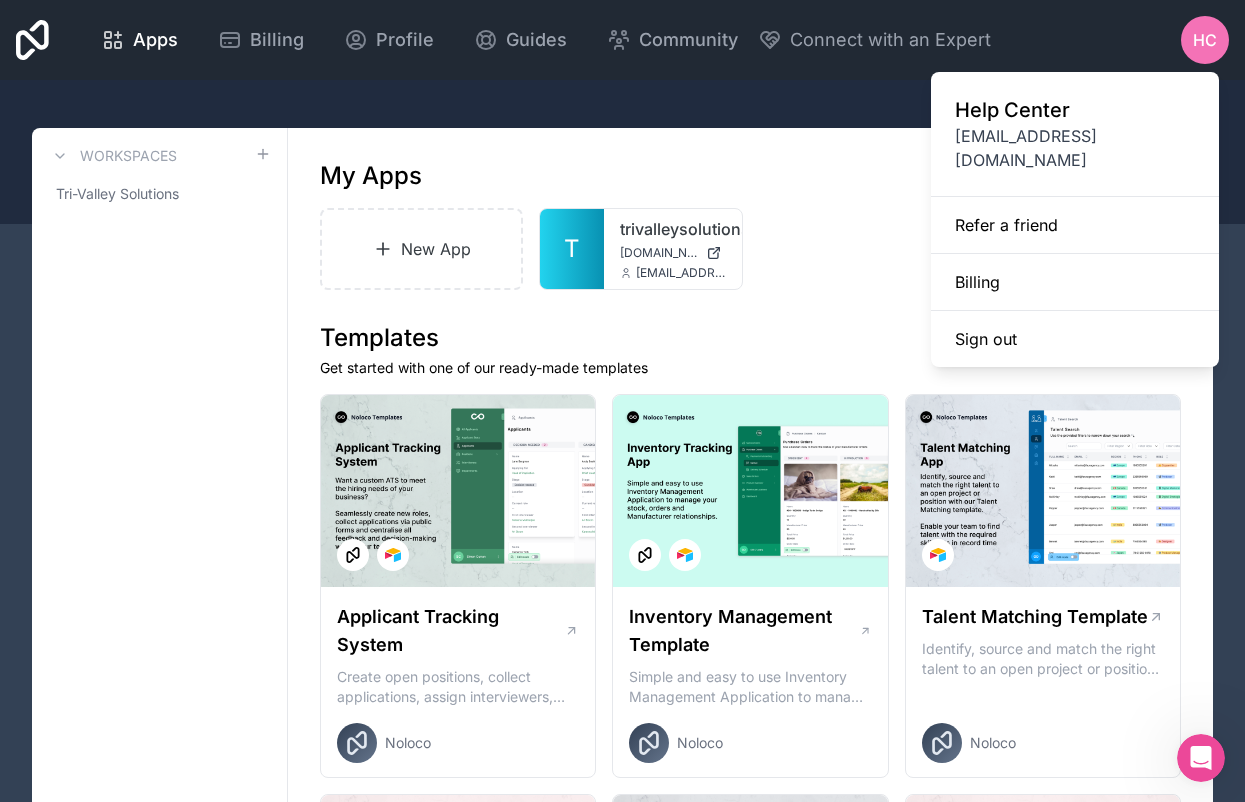 scroll, scrollTop: 313, scrollLeft: 0, axis: vertical 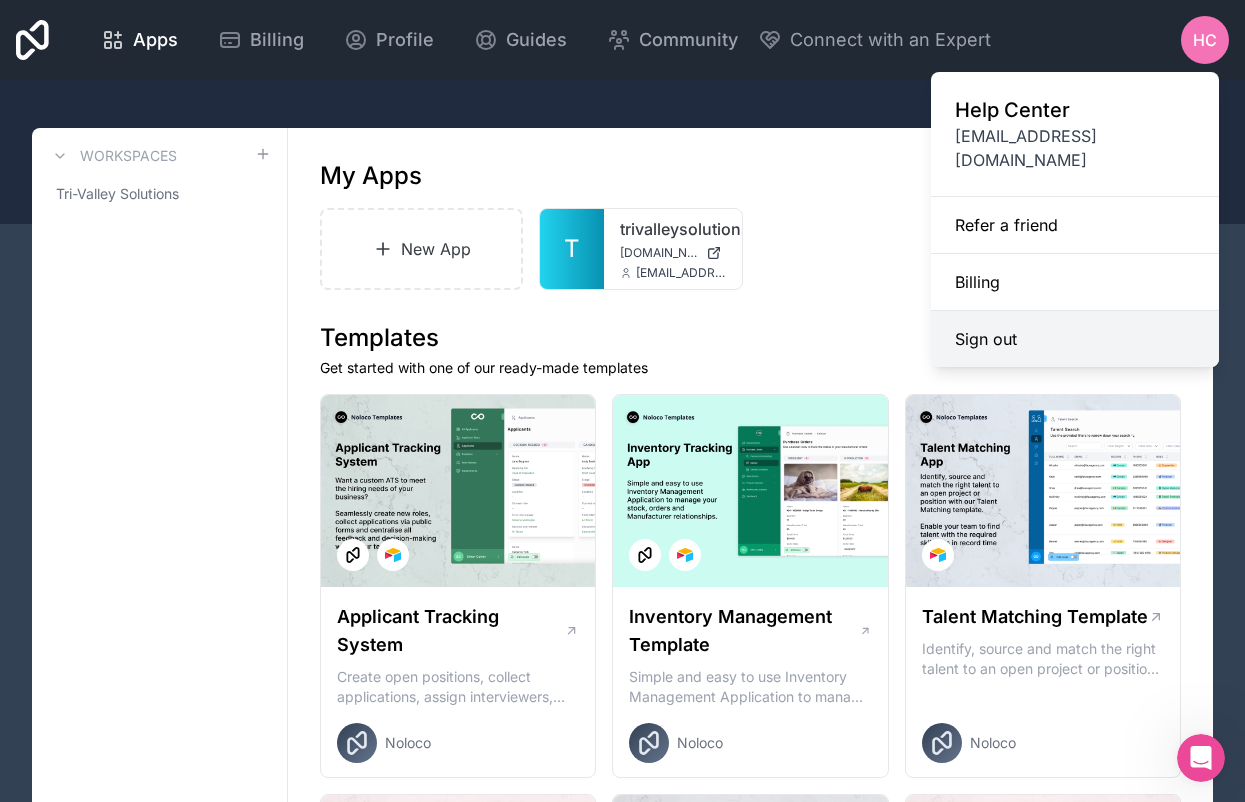 click on "Sign out" at bounding box center (1075, 339) 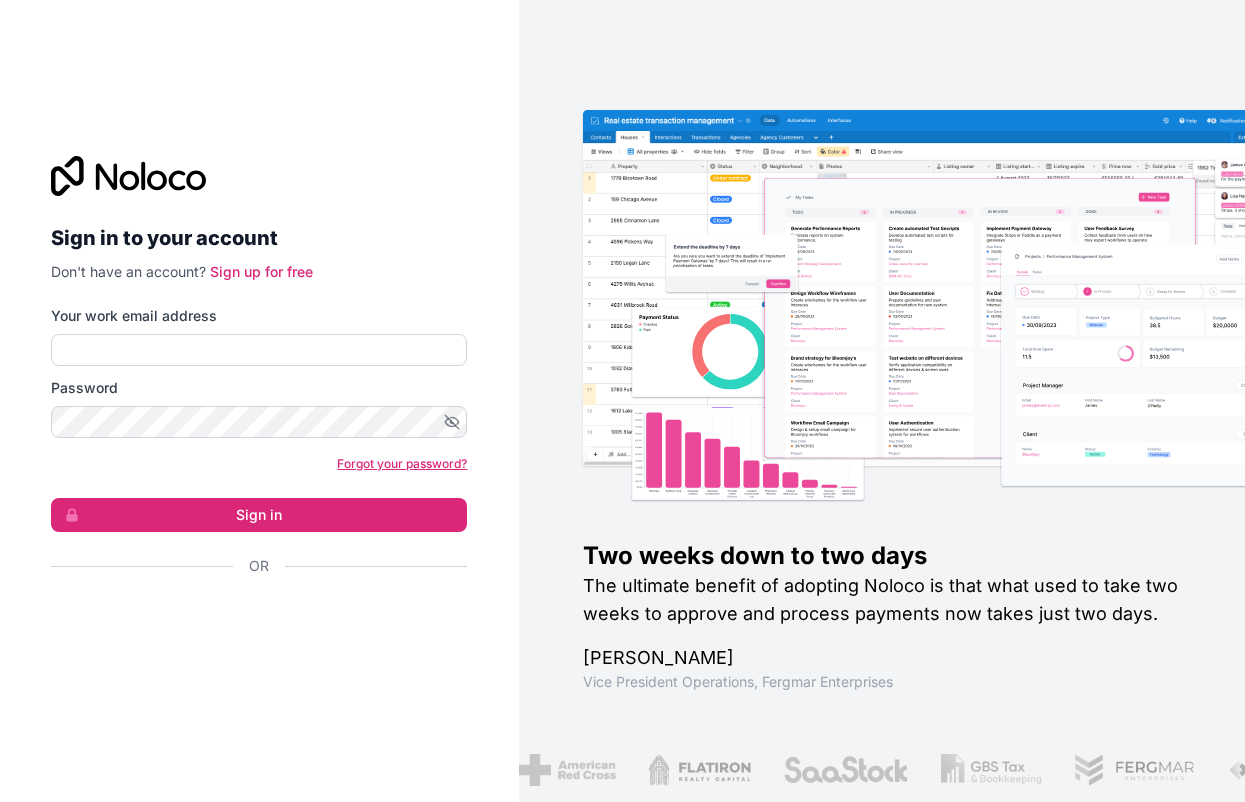 click on "Forgot your password?" at bounding box center (402, 463) 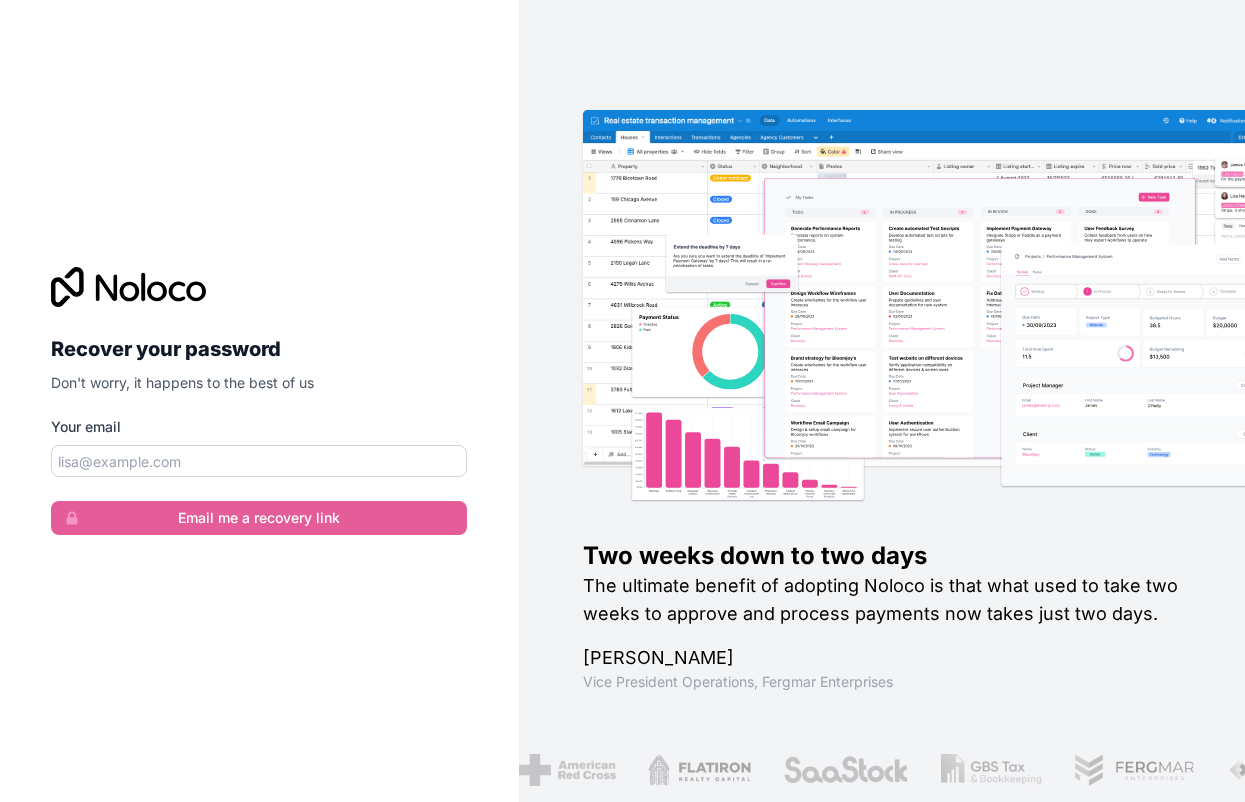 scroll, scrollTop: 0, scrollLeft: 0, axis: both 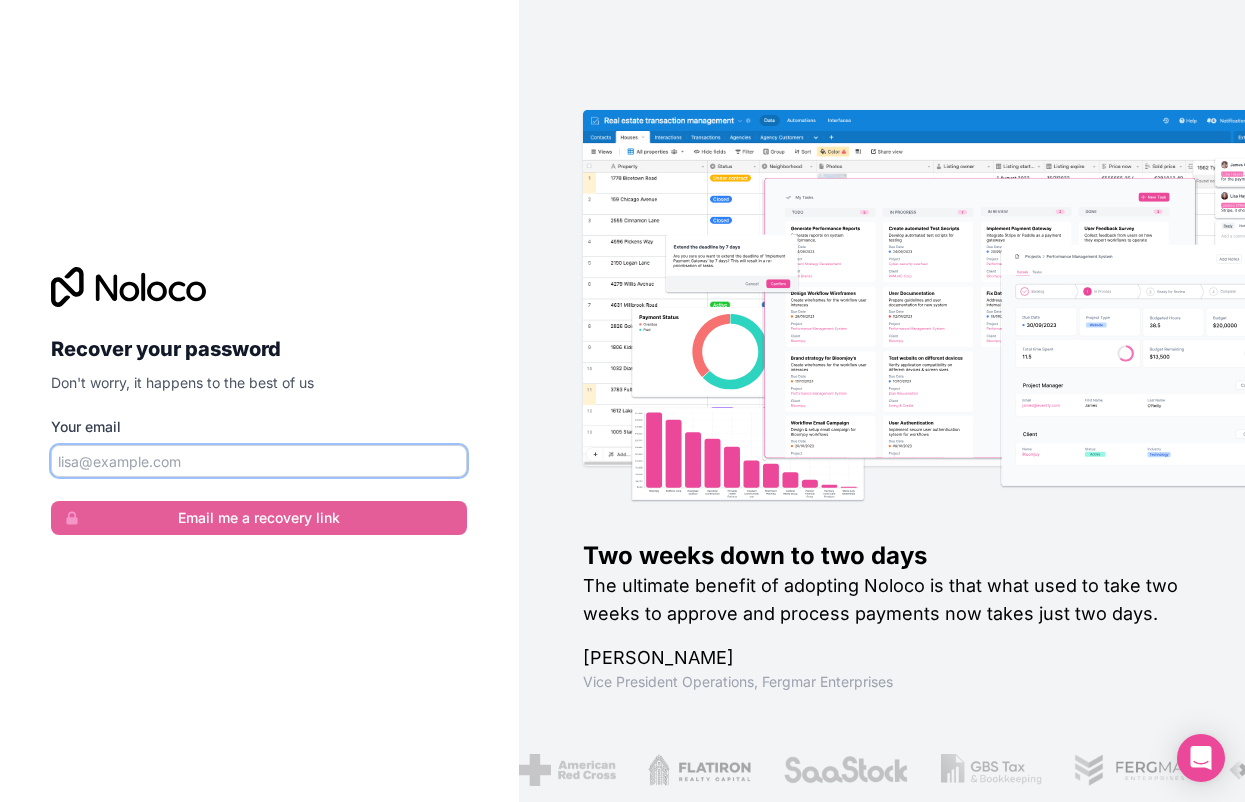 click on "Your email" at bounding box center (259, 461) 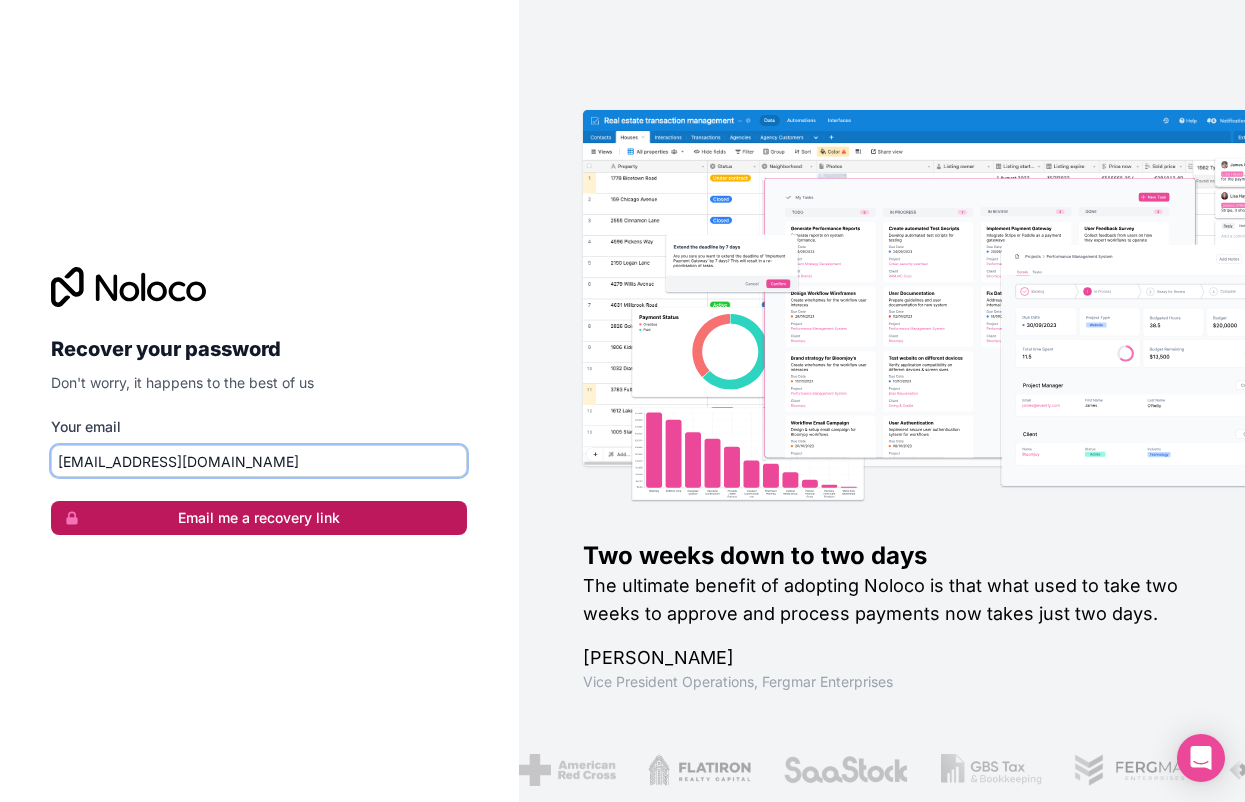 click on "Email me a recovery link" at bounding box center [259, 518] 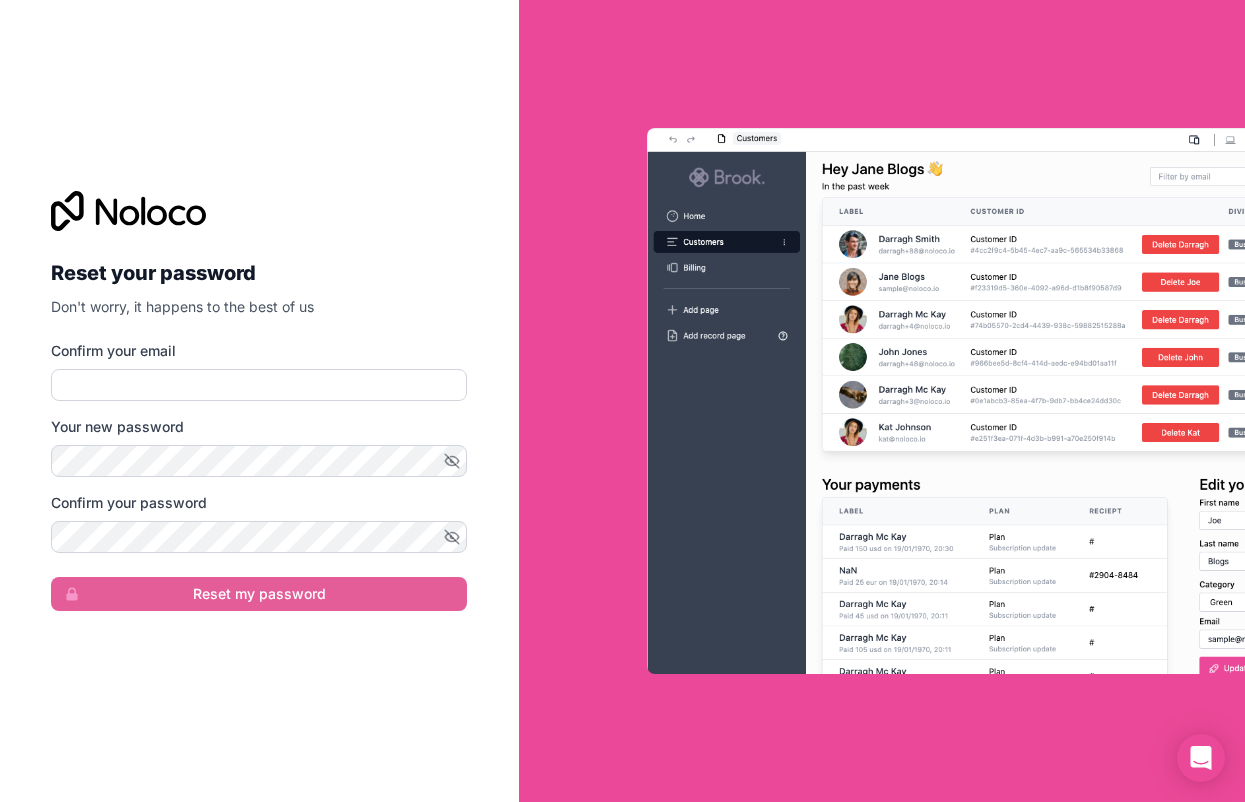 scroll, scrollTop: 0, scrollLeft: 0, axis: both 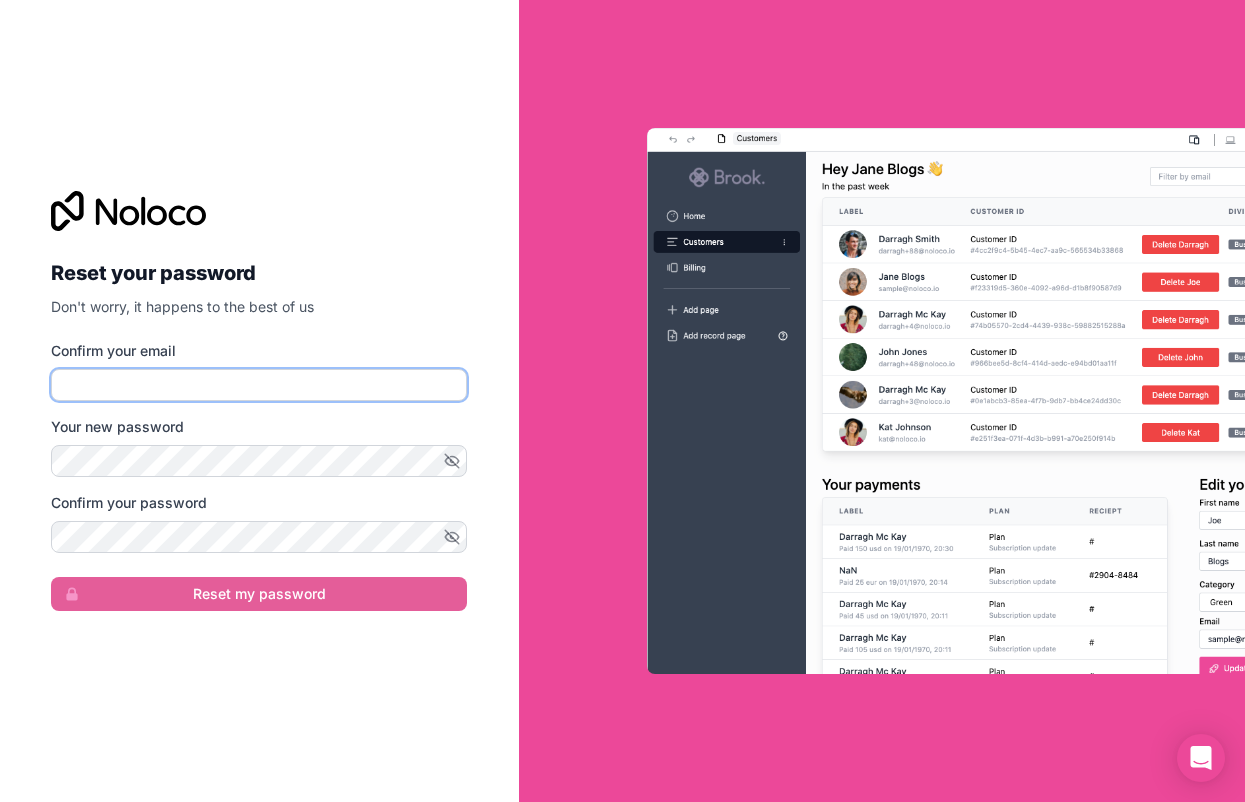 click on "Confirm your email" at bounding box center [259, 385] 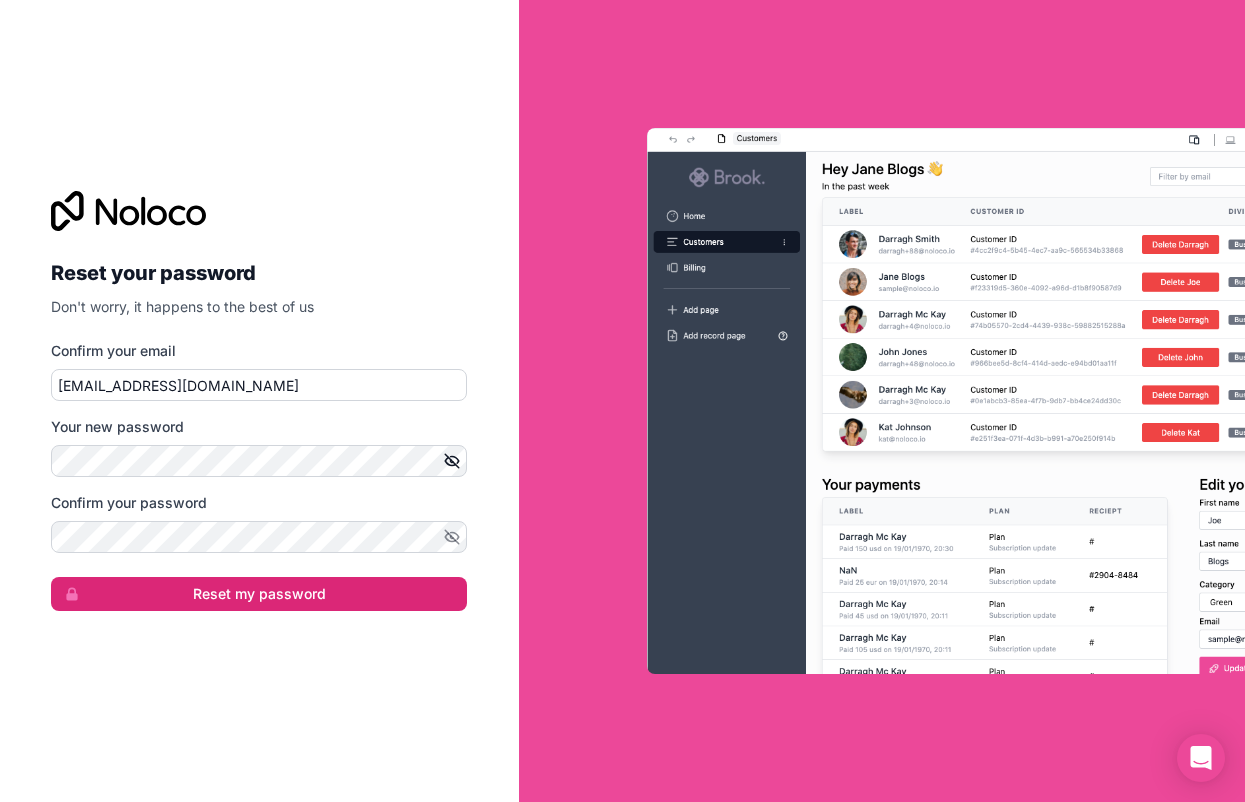 click 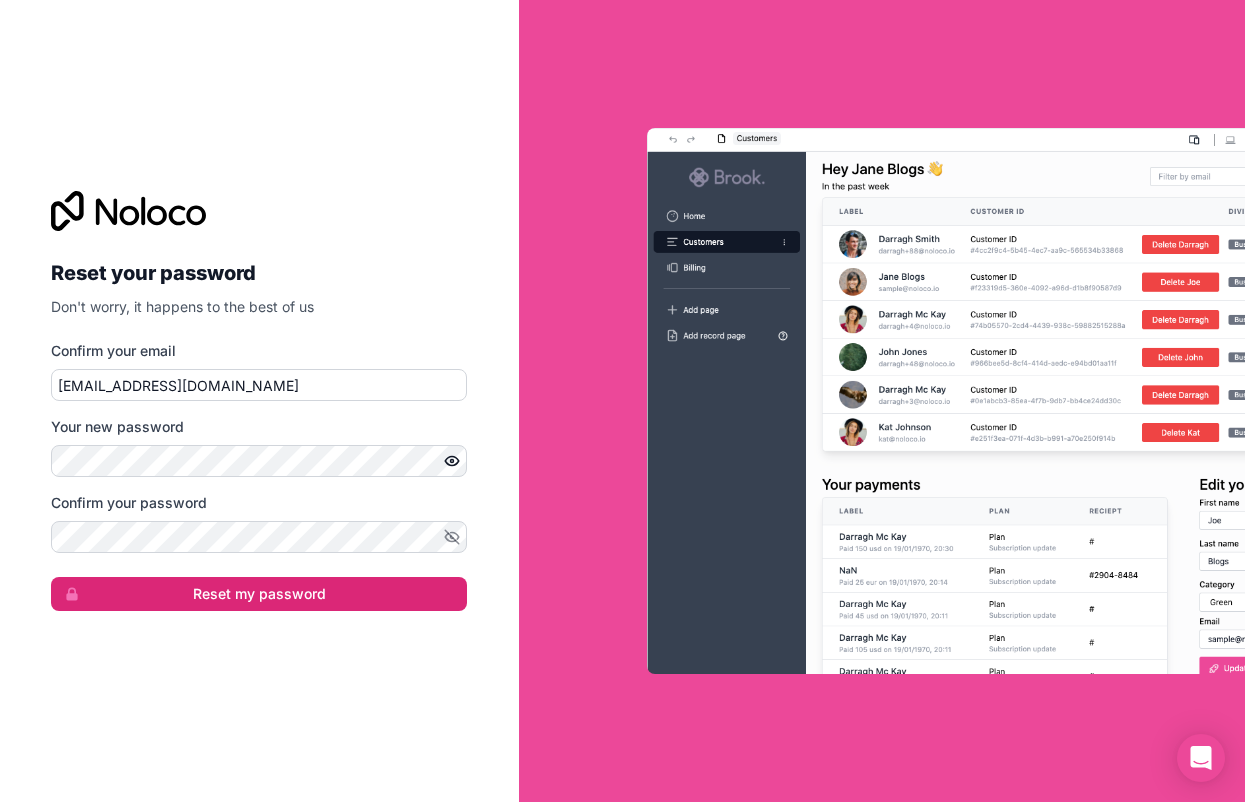 click on "Reset your password Don't worry, it happens to the best of us Confirm your email [EMAIL_ADDRESS][DOMAIN_NAME] Your new password Confirm your password Reset my password" at bounding box center [259, 401] 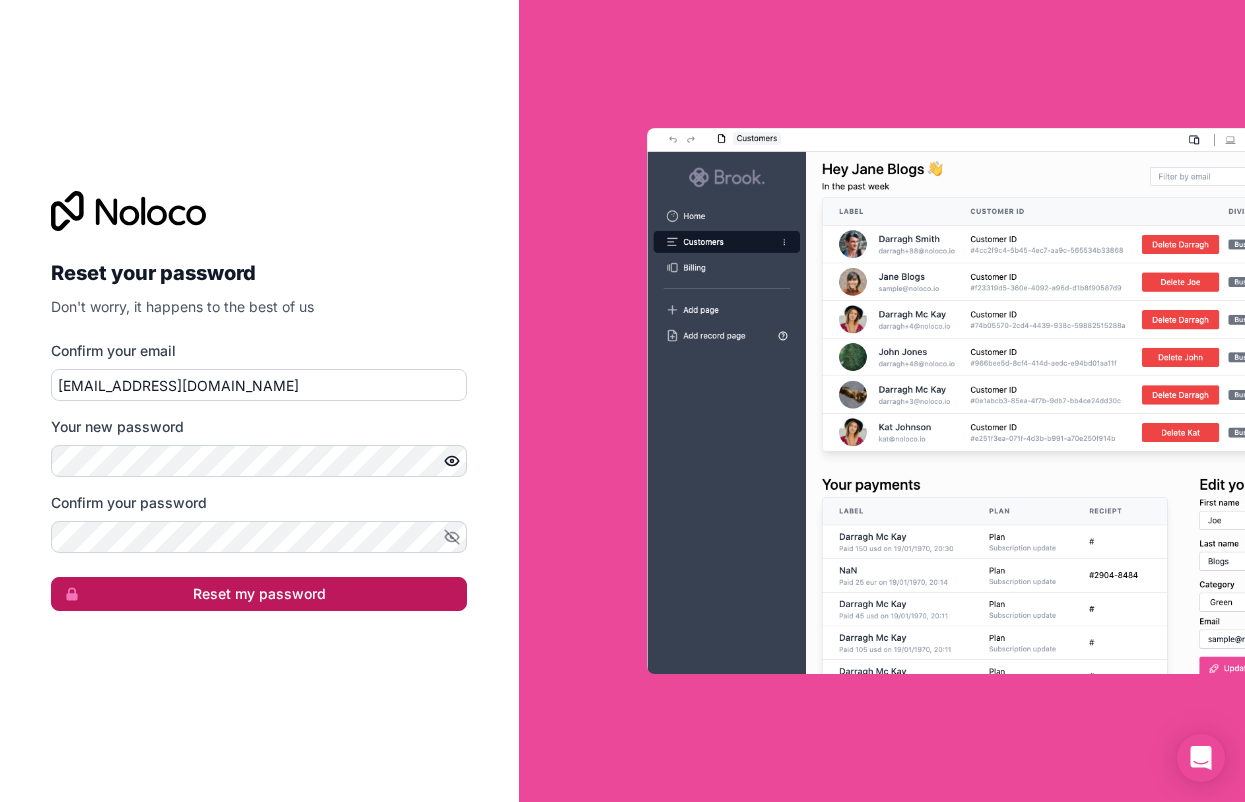 click on "Reset my password" at bounding box center (259, 594) 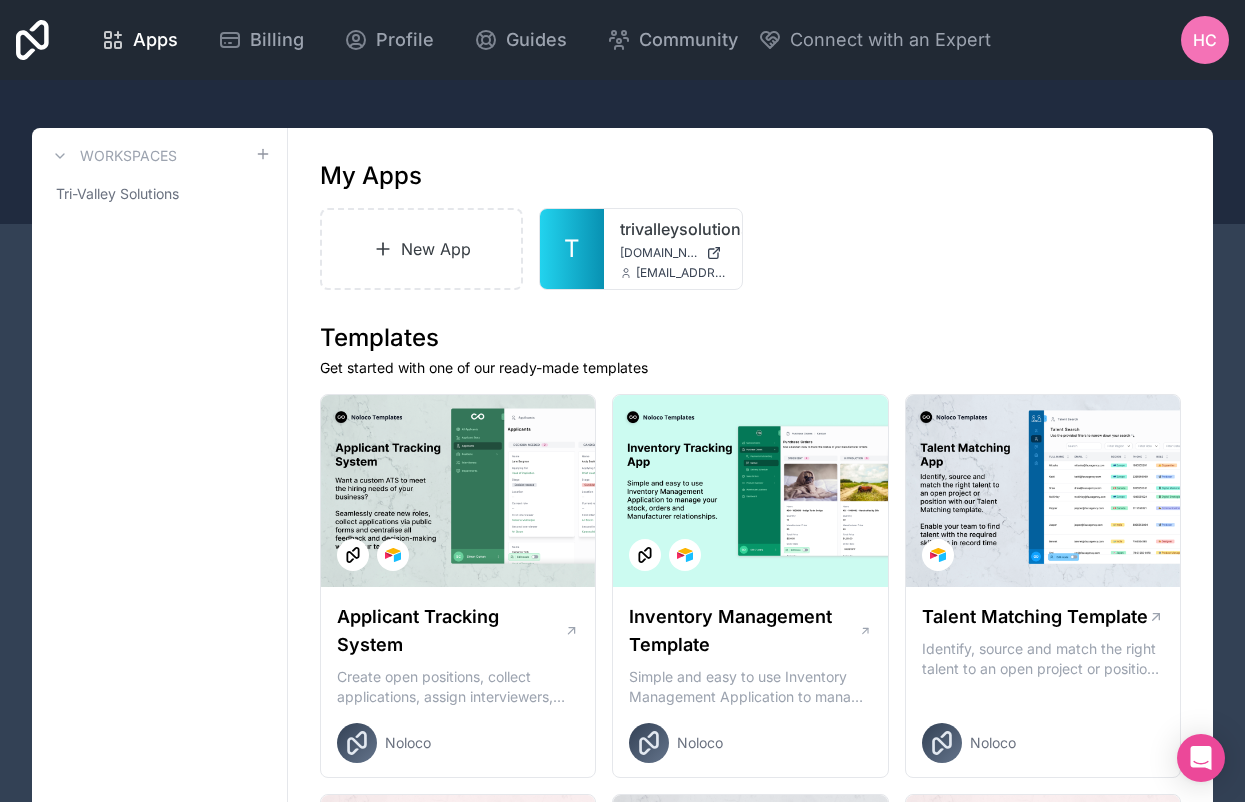 click on "My Apps New App T trivalleysolutions [DOMAIN_NAME] [EMAIL_ADDRESS][DOMAIN_NAME] Templates Get started with one of our ready-made templates Applicant Tracking System Create open positions, collect applications, assign interviewers, centralise candidate feedback and automate communication with your custom ATS. Noloco Inventory Management Template Simple and easy to use Inventory Management Application to manage your stock, orders and Manufacturer relationships.\n Noloco Talent Matching Template Identify, source and match the right talent to an open project or position with our Talent Matching app template. Noloco Noloco Lending Portal Streamline the loan data collection and approval process with our Lending Portal template. Noloco Project Management Template Enable your teams to effectively manage internal resources and execute client projects on time.  Noloco Content Agency Template Noloco Real Estate Template Noloco Sales CRM Template Noloco Approval Process App Noloco Noloco Noloco Noloco [PERSON_NAME]" at bounding box center [750, 1693] 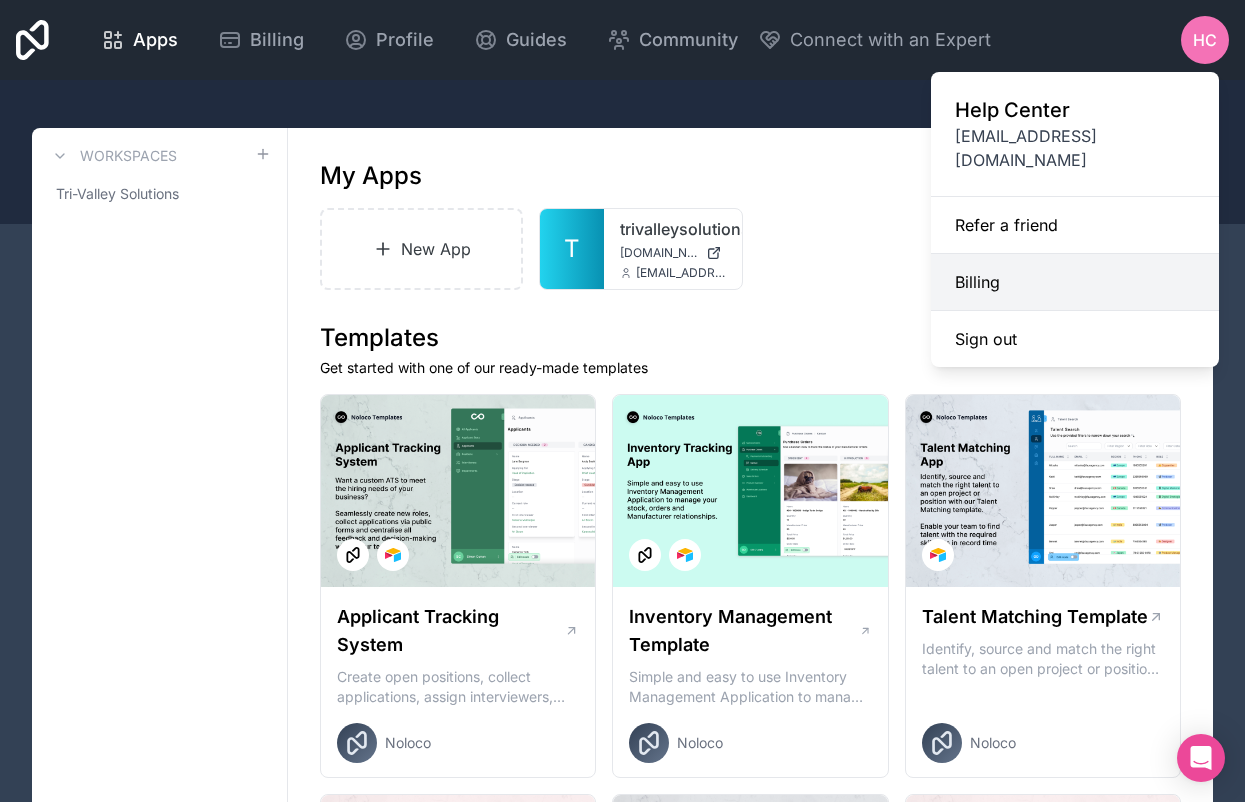 click on "Billing" at bounding box center (1075, 282) 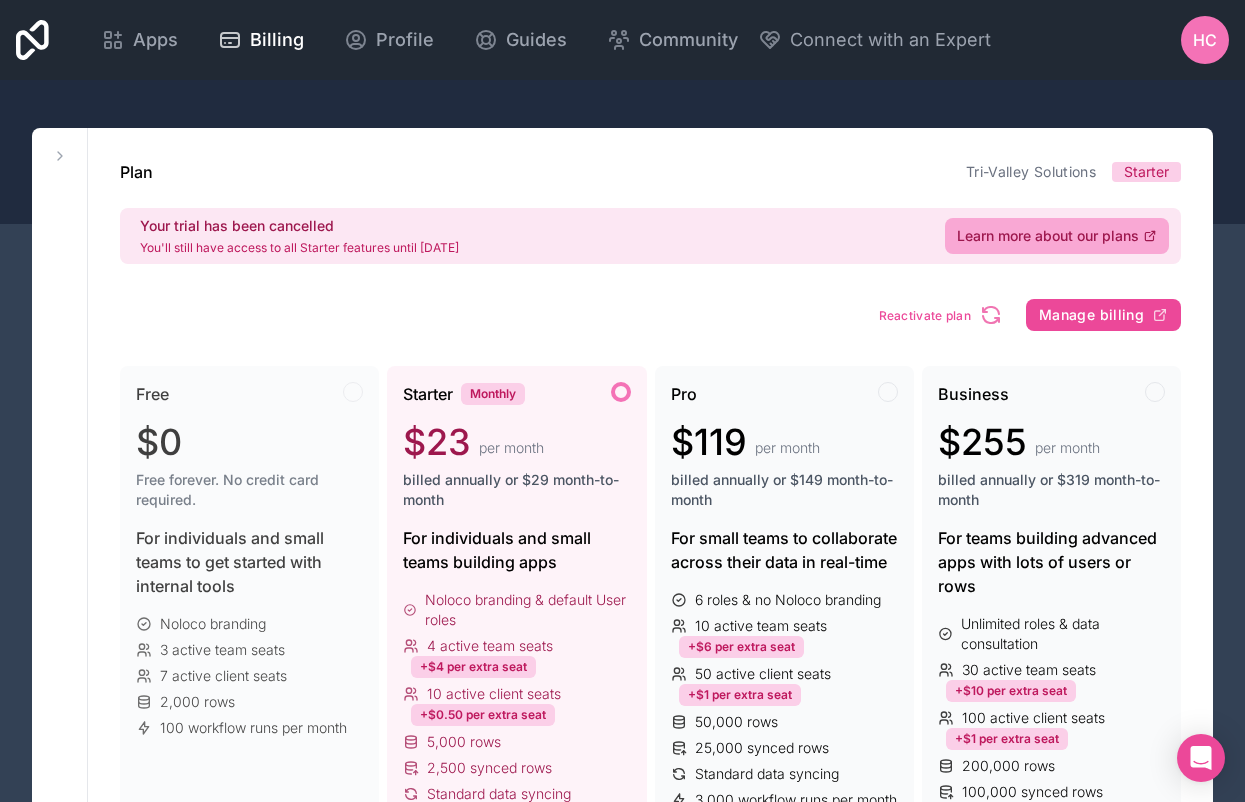 click on "For individuals and small teams building apps" at bounding box center [516, 550] 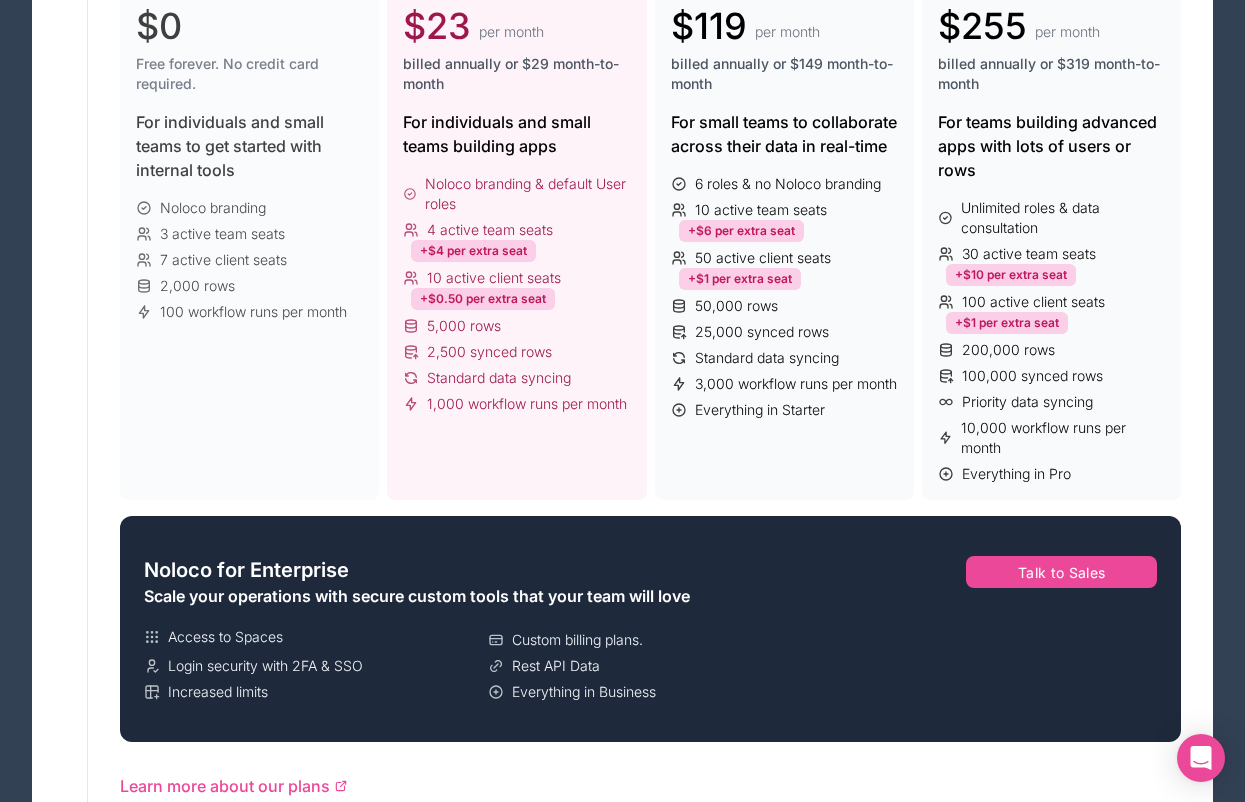 scroll, scrollTop: 440, scrollLeft: 0, axis: vertical 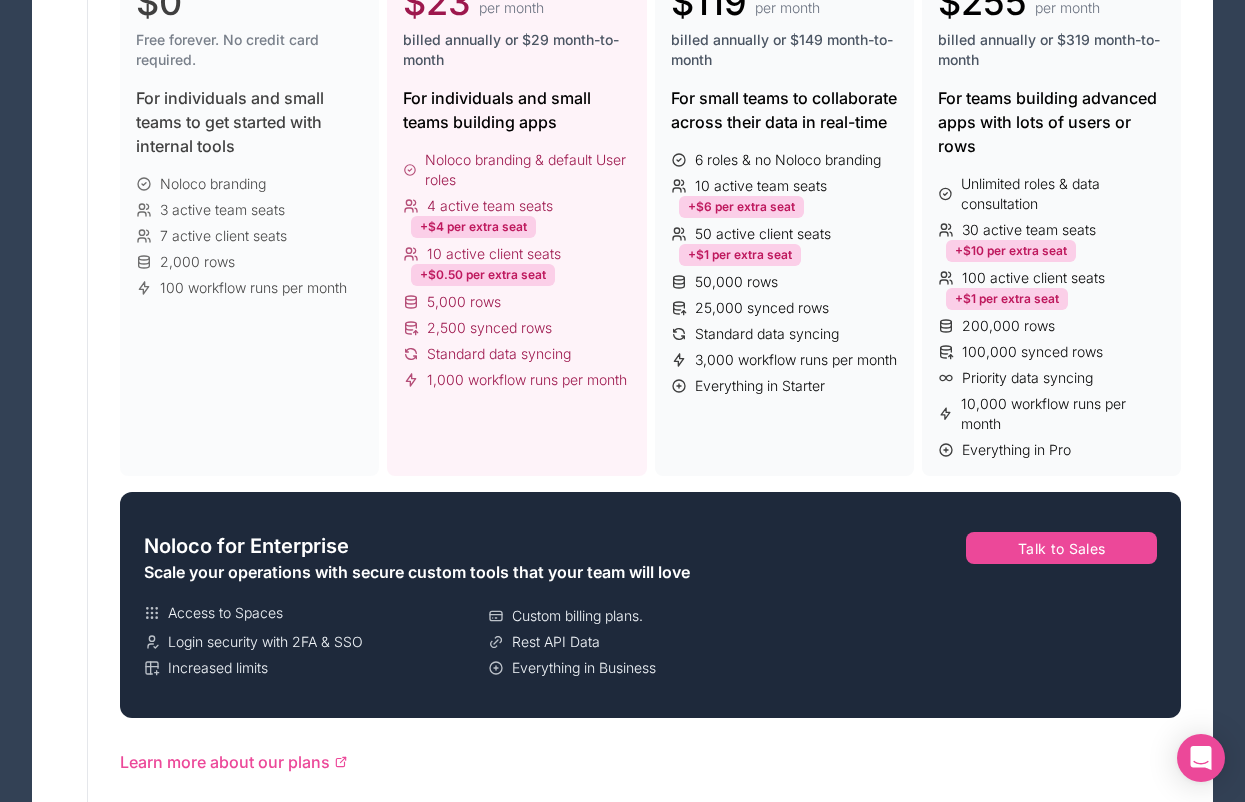 click on "Starter Monthly $23 per month billed annually or $29 month-to-month For individuals and small teams building apps Noloco branding & default User roles 4 active team seats +$4 per extra seat 10 active client seats +$0.50 per extra seat 5,000 rows 2,500 synced rows Standard data syncing 1,000 workflow runs per month" at bounding box center [516, 201] 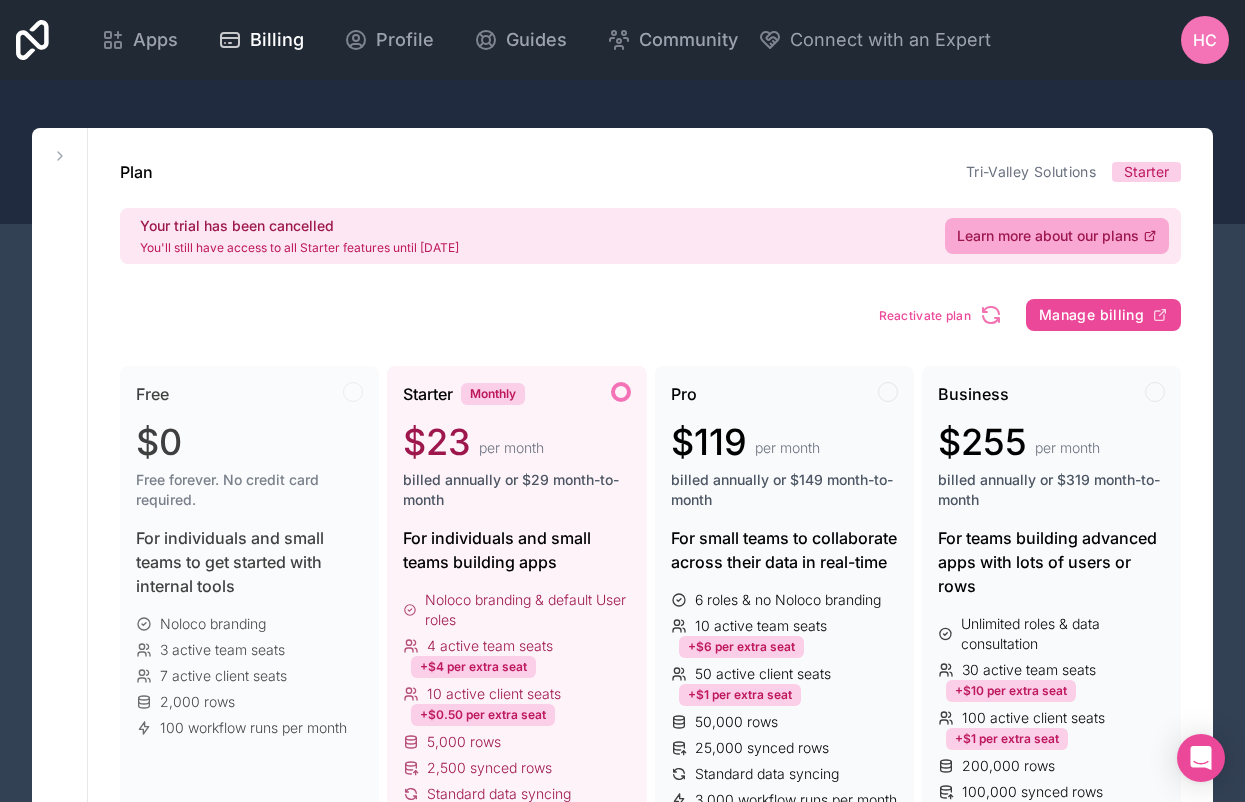 click on "$23 per month" at bounding box center (516, 442) 